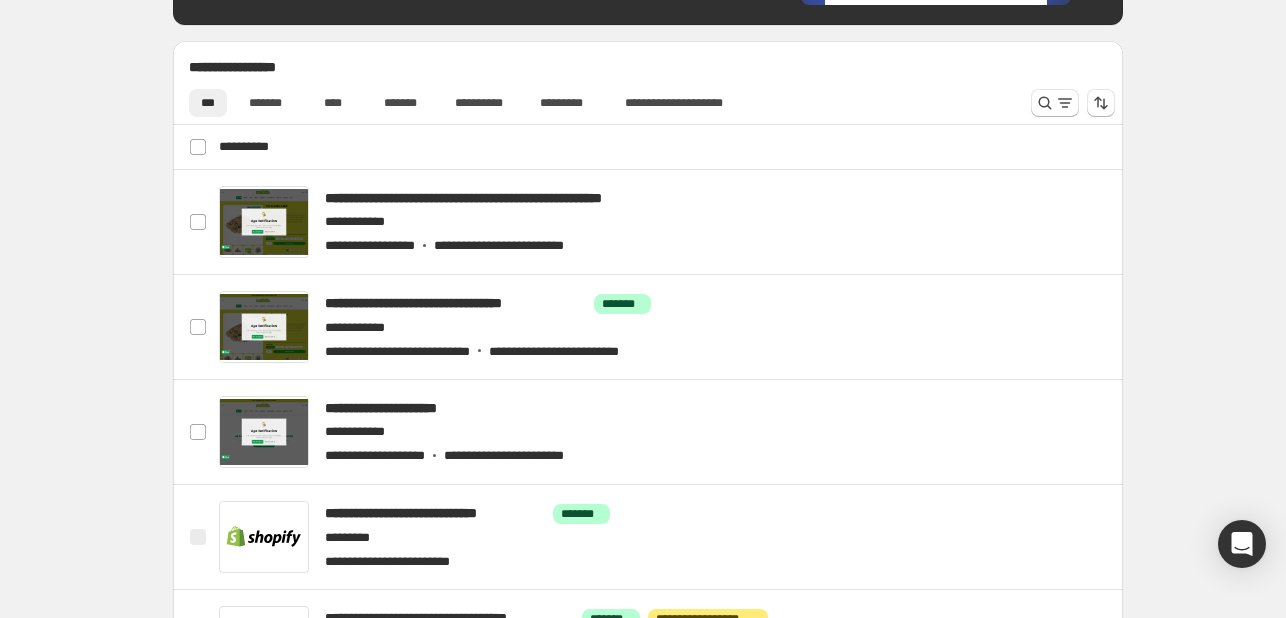 scroll, scrollTop: 916, scrollLeft: 0, axis: vertical 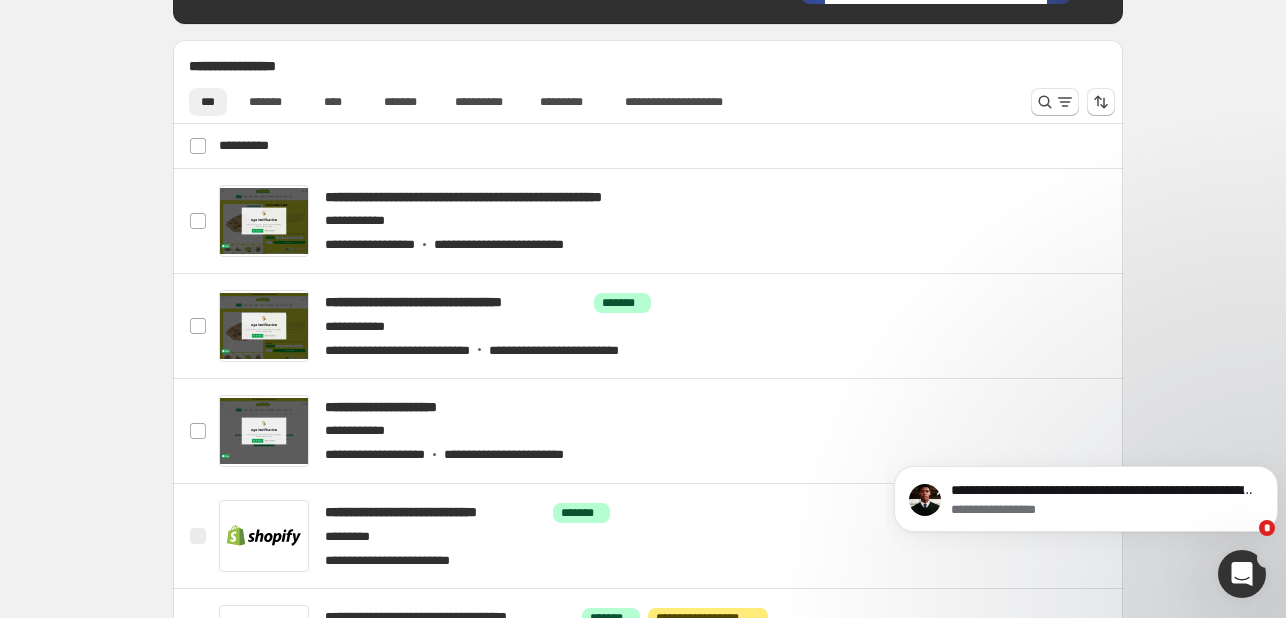 click 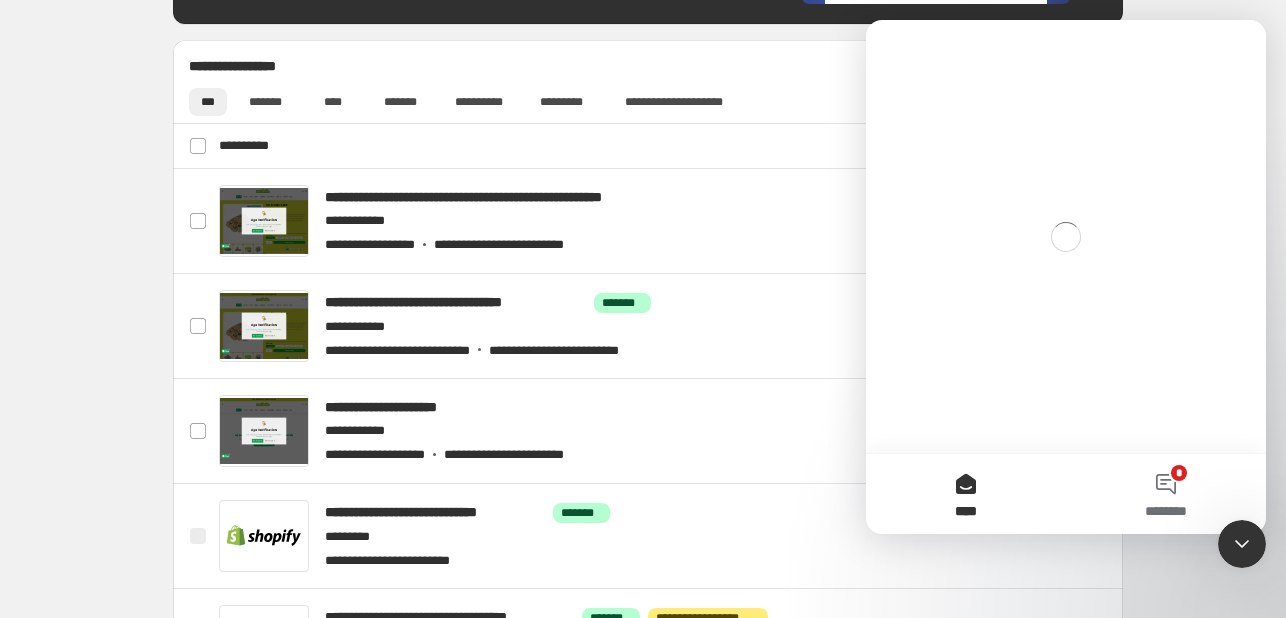 scroll, scrollTop: 0, scrollLeft: 0, axis: both 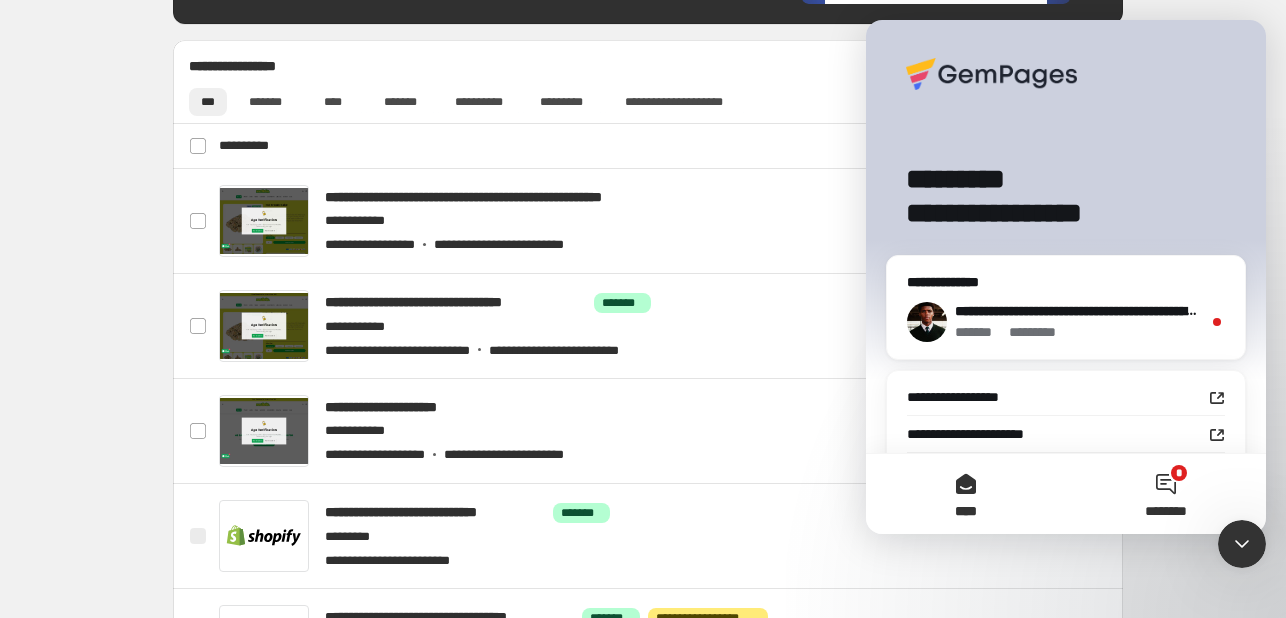 click on "* ********" at bounding box center [1166, 494] 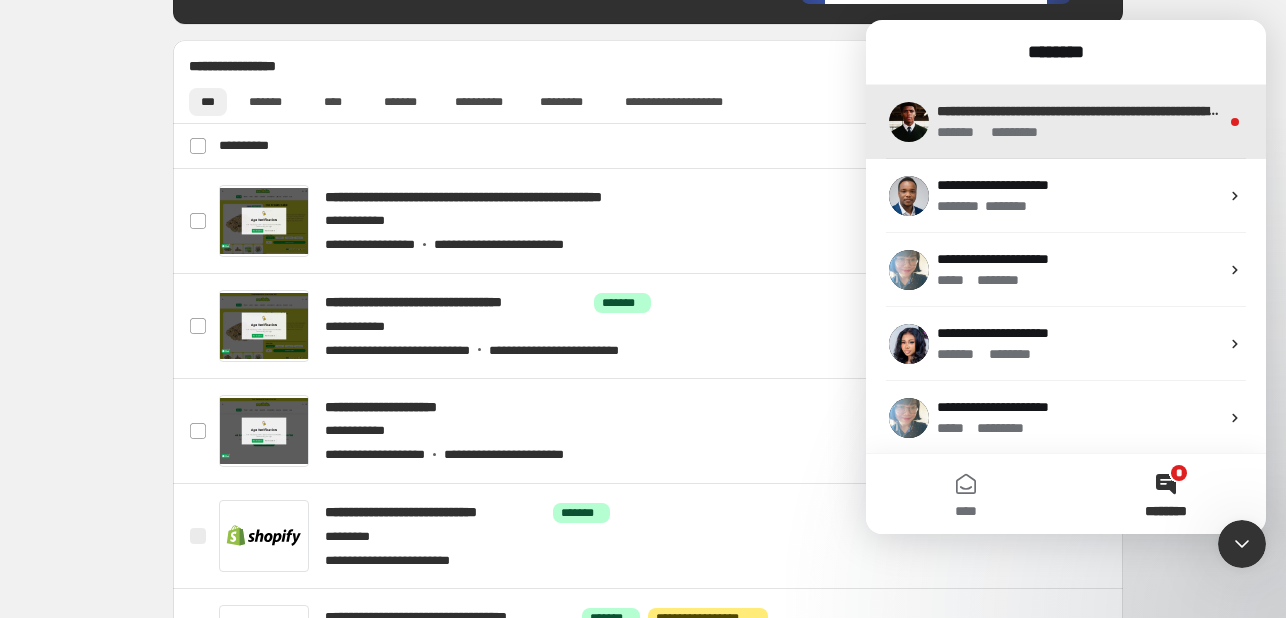 click on "**********" at bounding box center (1066, 122) 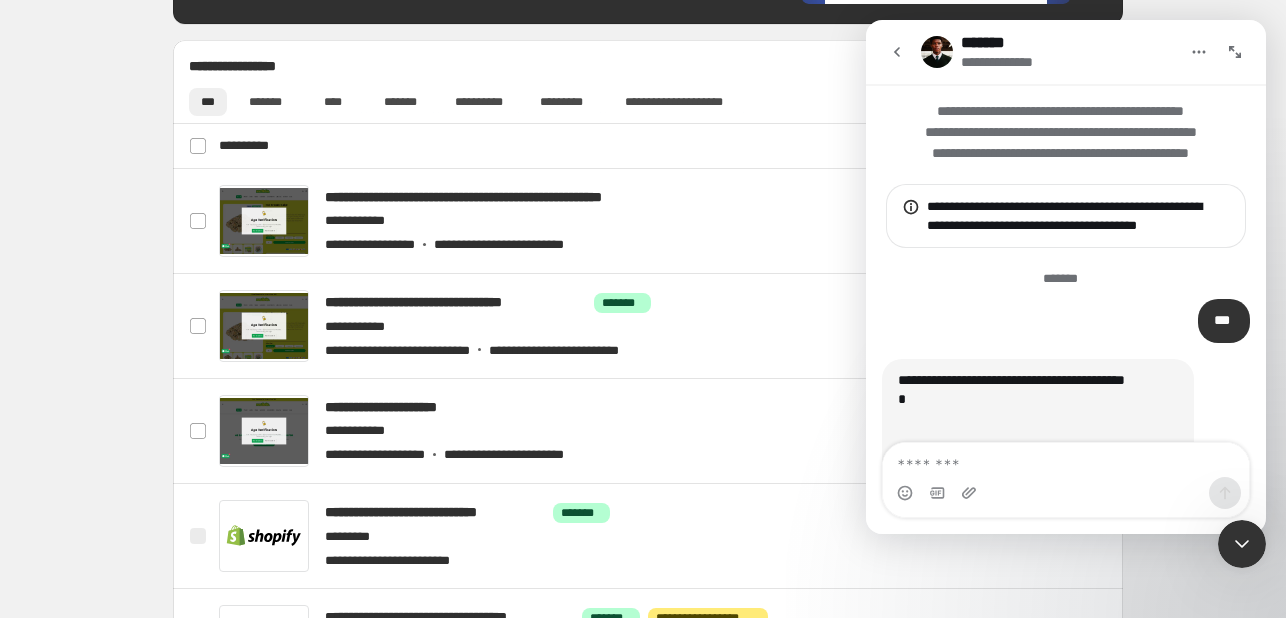 scroll, scrollTop: 2, scrollLeft: 0, axis: vertical 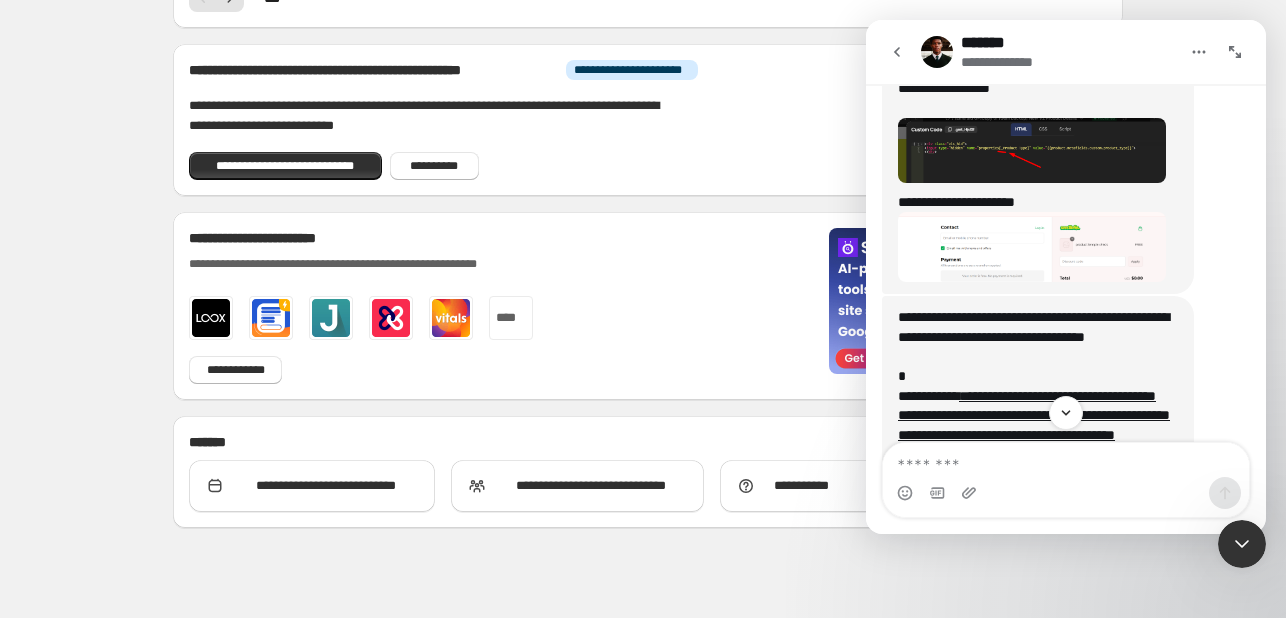 click at bounding box center (1032, 247) 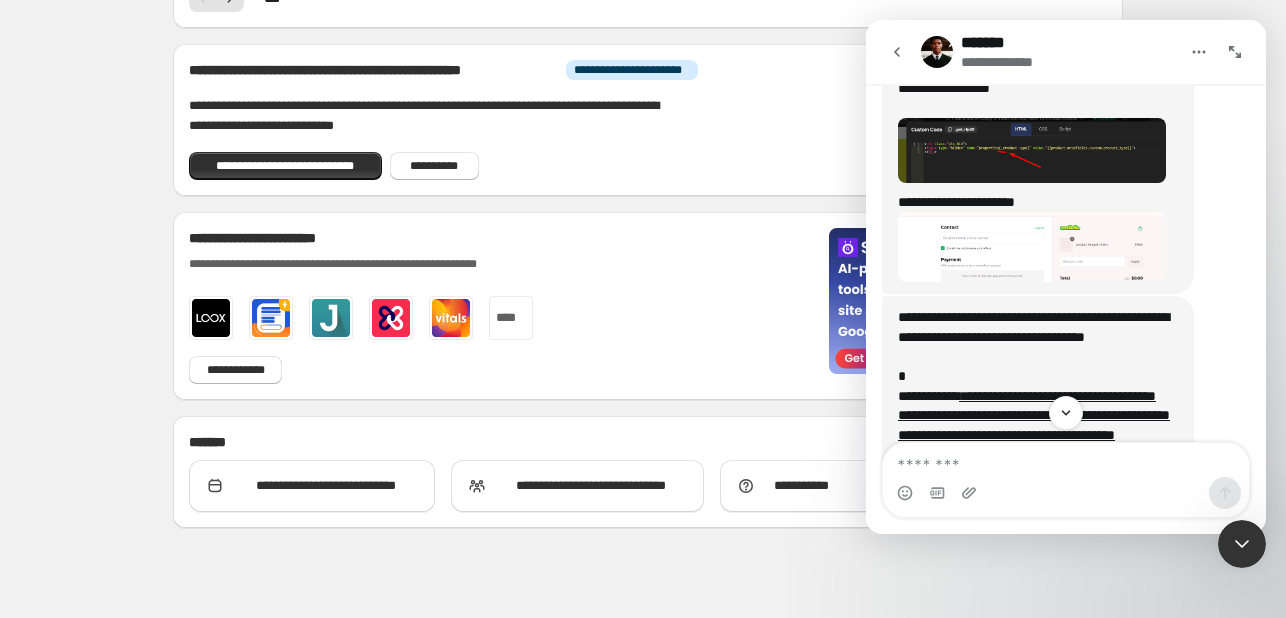 scroll, scrollTop: 0, scrollLeft: 0, axis: both 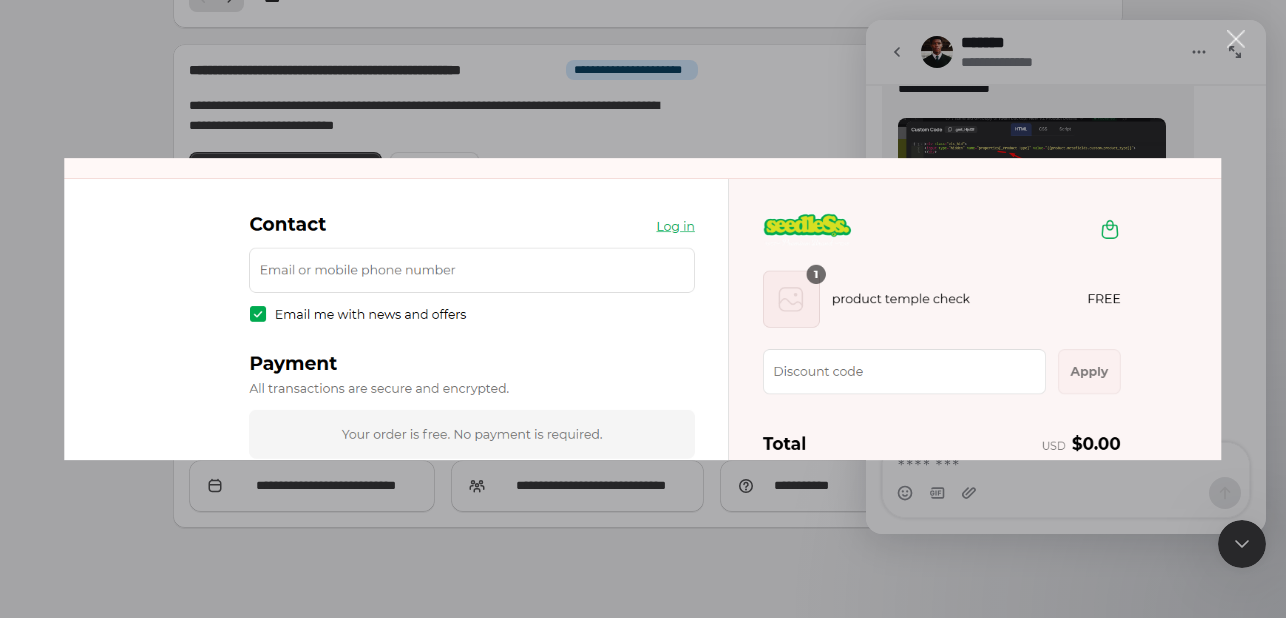 click at bounding box center (643, 309) 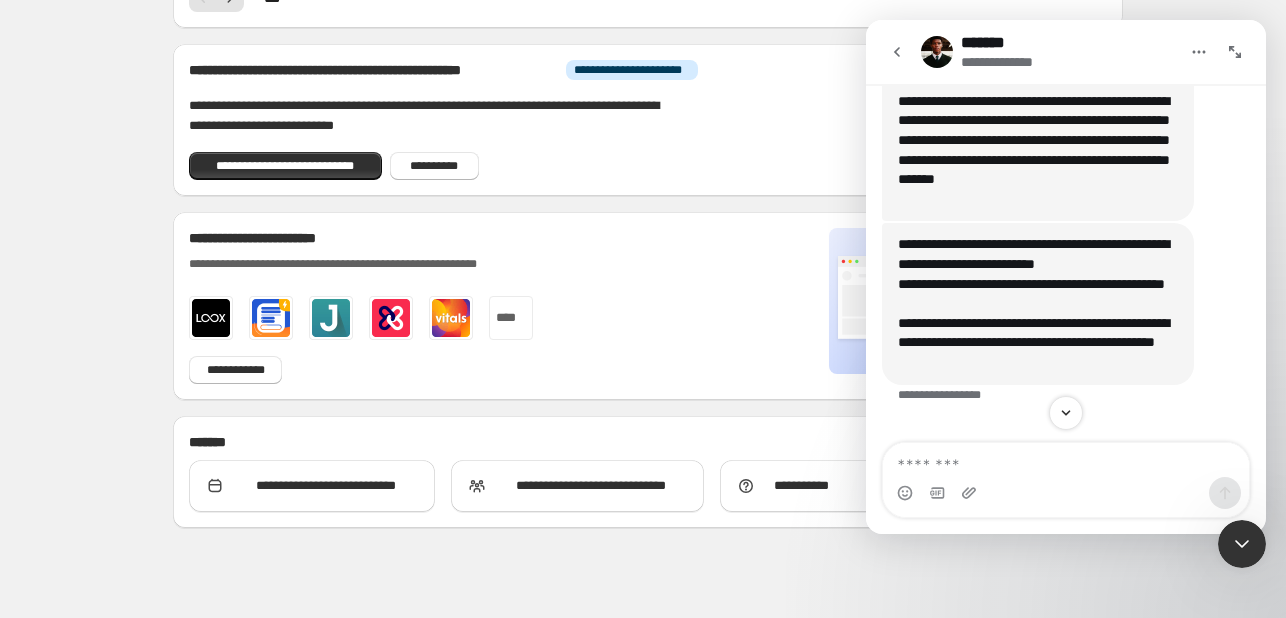 scroll, scrollTop: 5015, scrollLeft: 0, axis: vertical 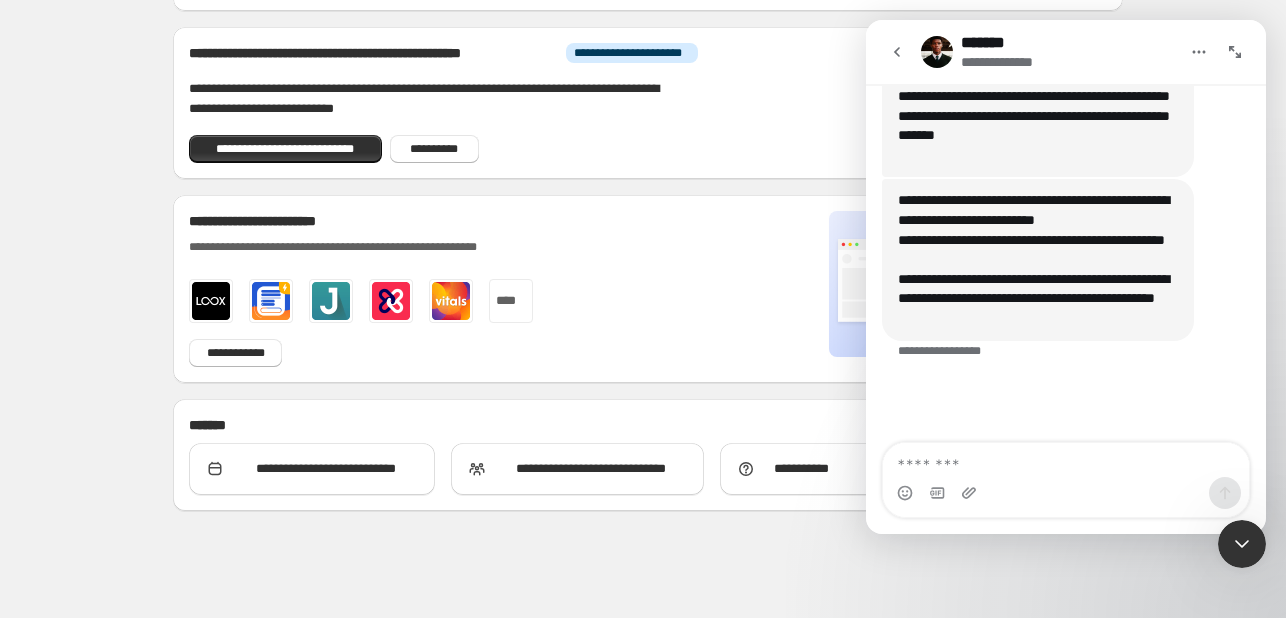 click 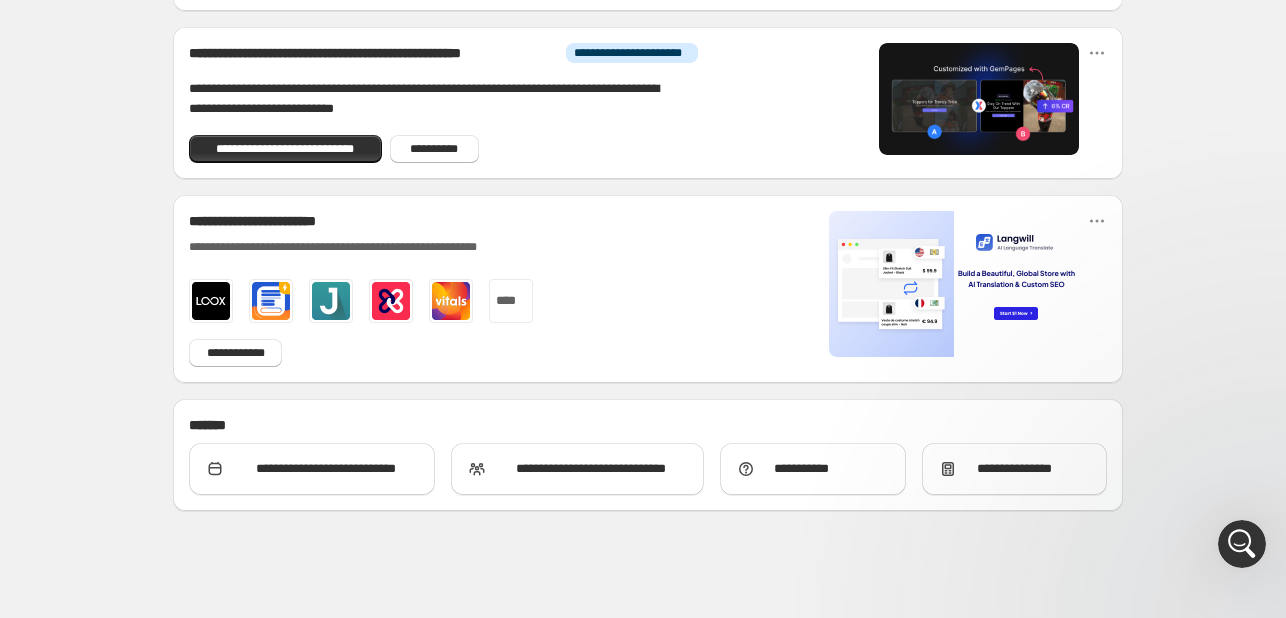 scroll, scrollTop: 0, scrollLeft: 0, axis: both 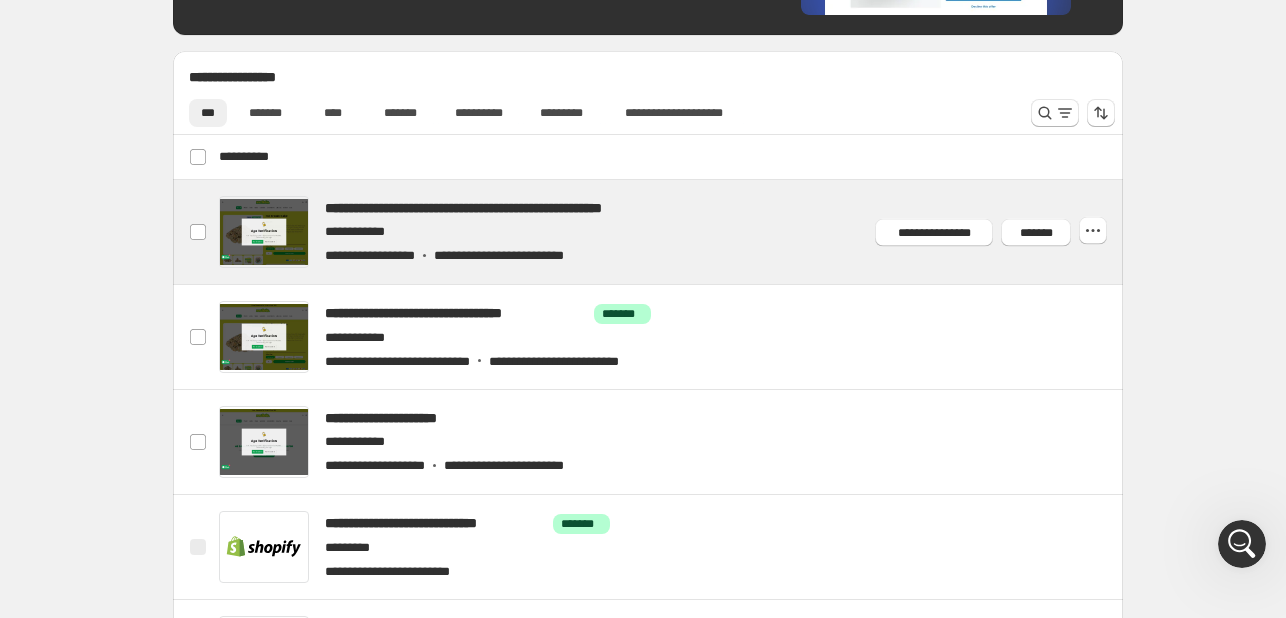 click at bounding box center [672, 232] 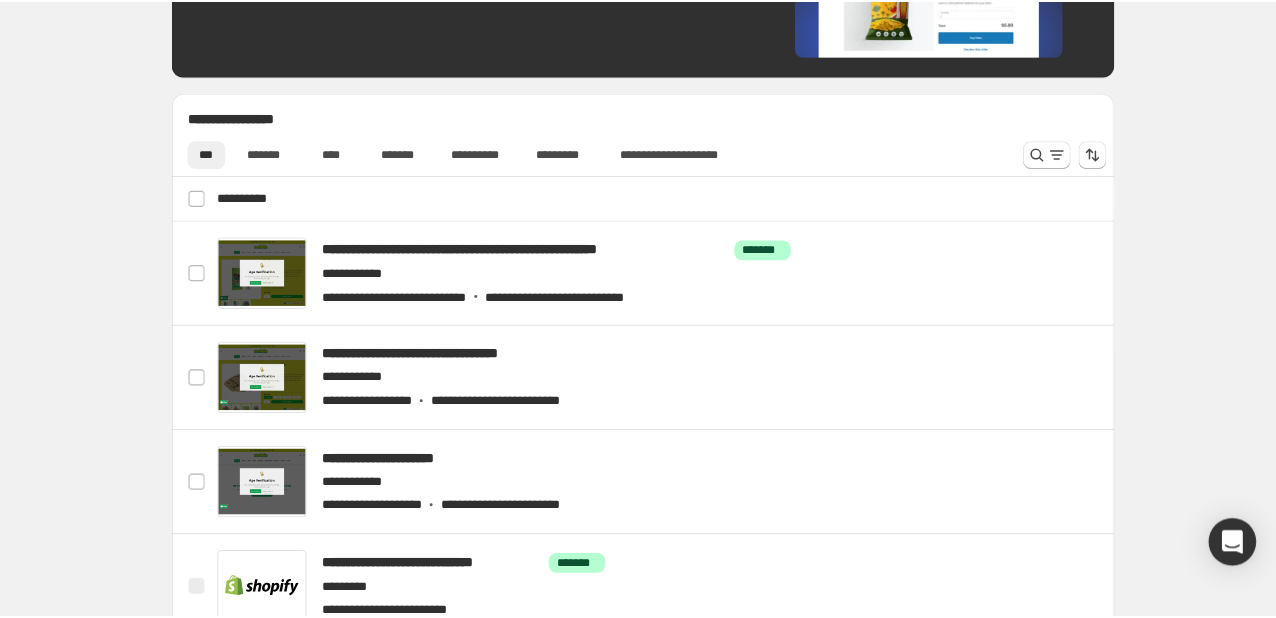 scroll, scrollTop: 863, scrollLeft: 0, axis: vertical 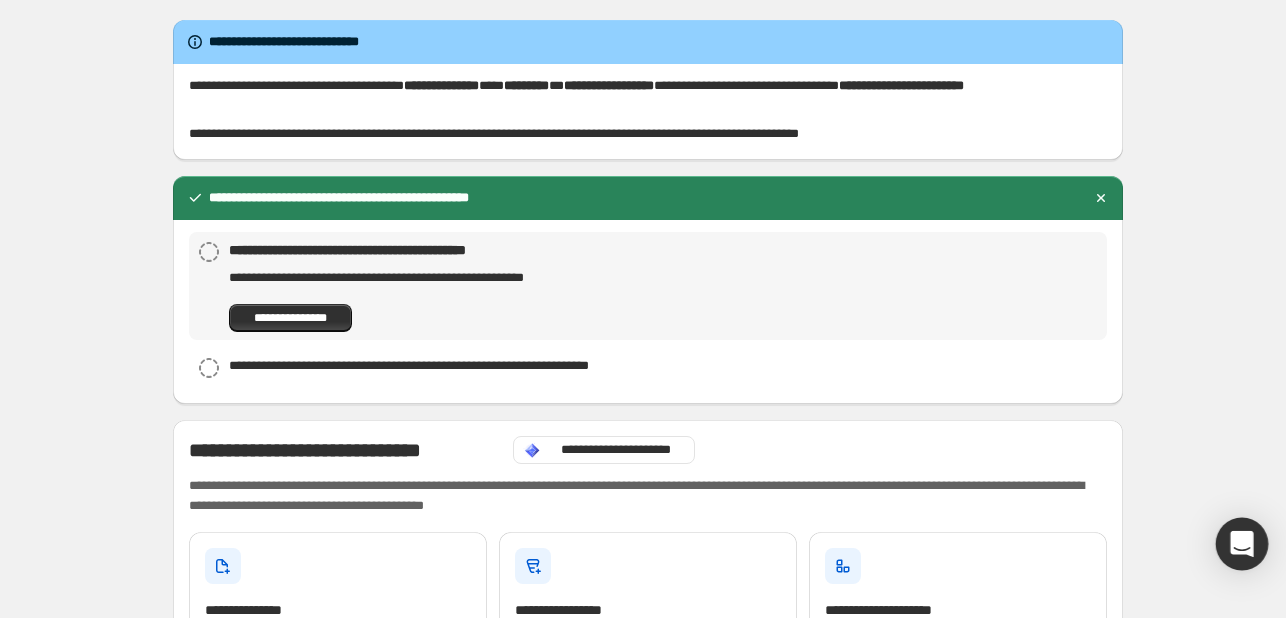 click 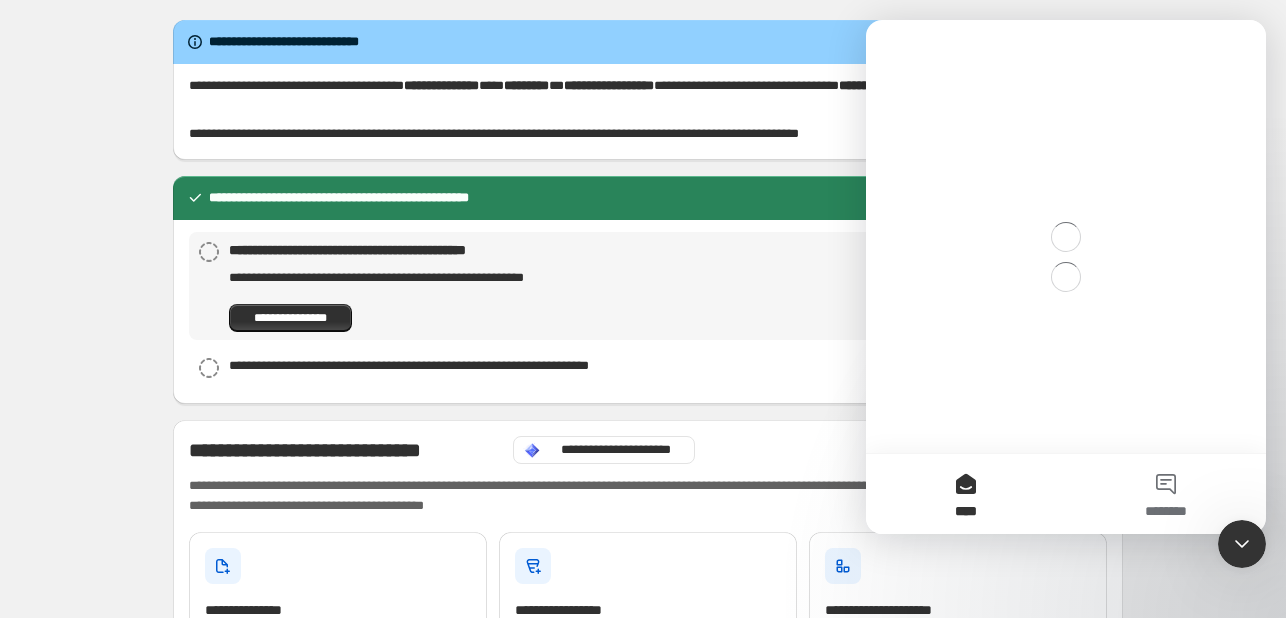 scroll, scrollTop: 0, scrollLeft: 0, axis: both 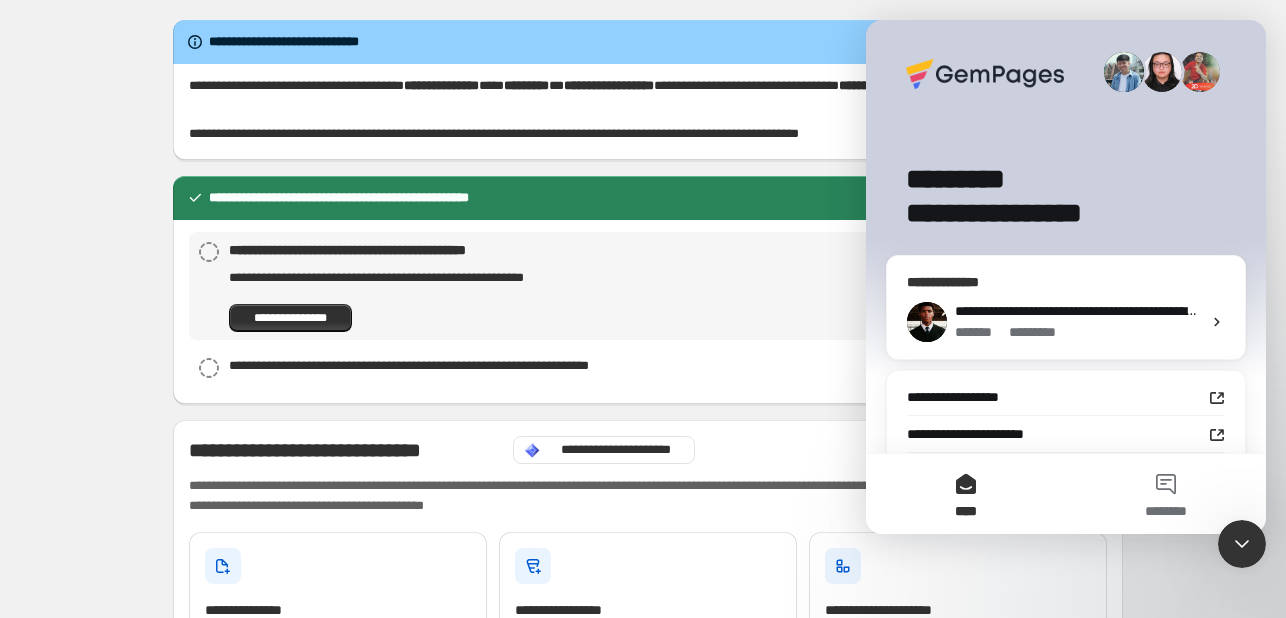 click on "**********" at bounding box center (1563, 311) 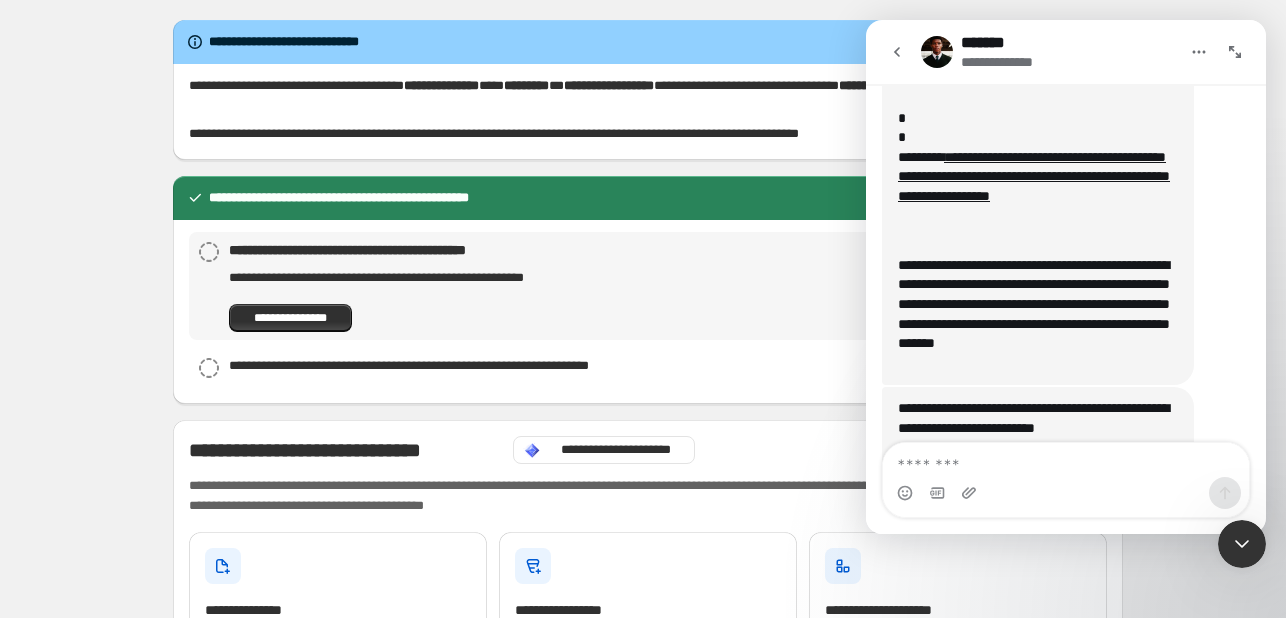 scroll, scrollTop: 5015, scrollLeft: 0, axis: vertical 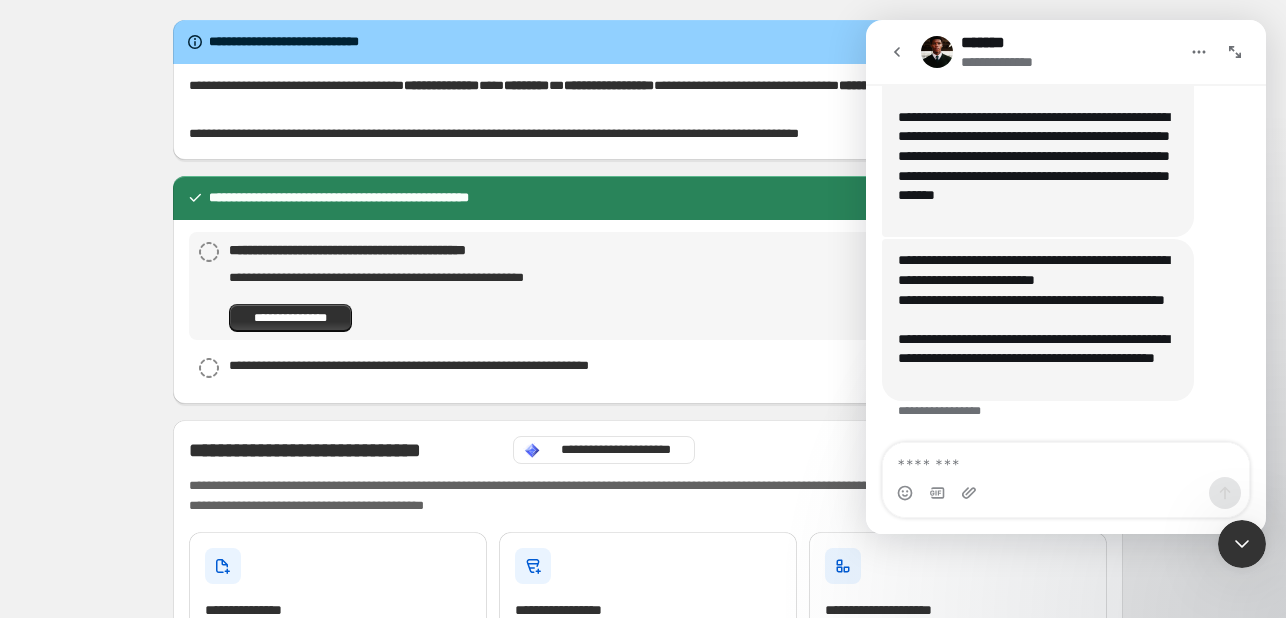 click at bounding box center (1066, 460) 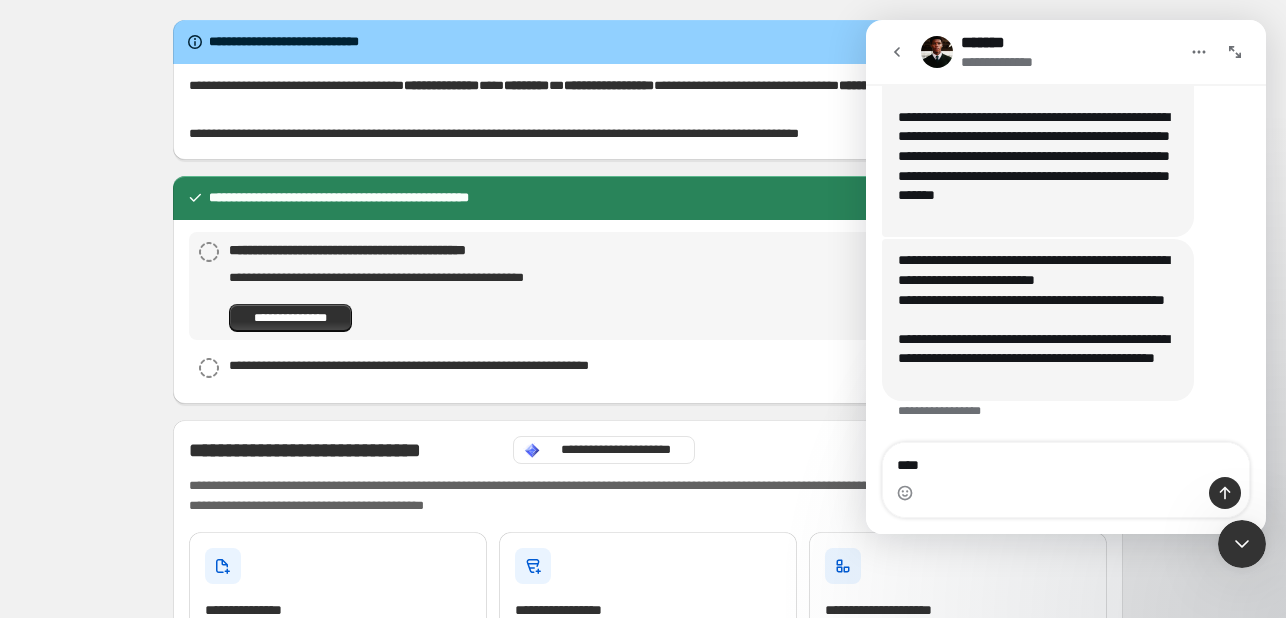 type on "*****" 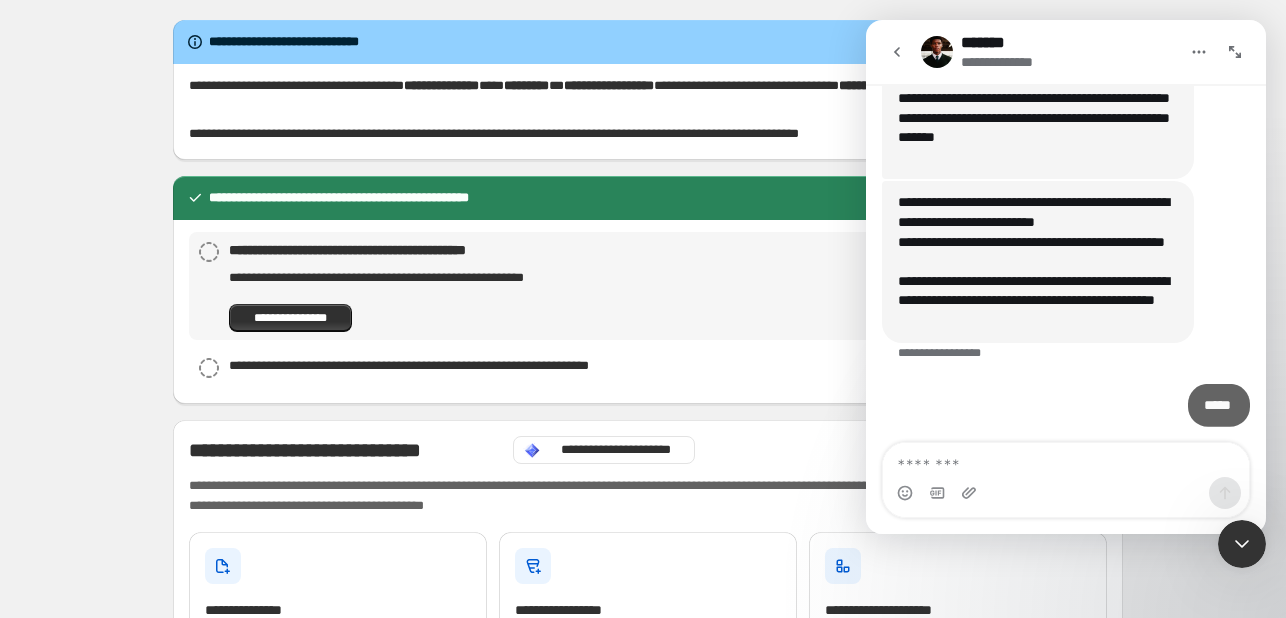 scroll, scrollTop: 5074, scrollLeft: 0, axis: vertical 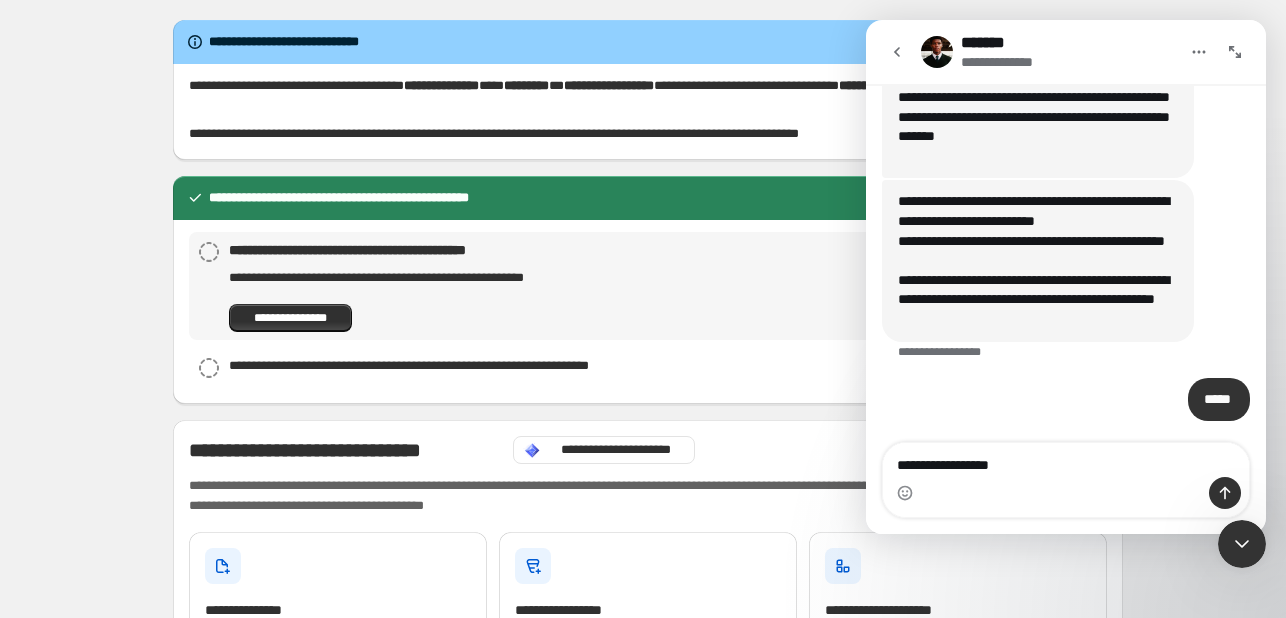 type on "**********" 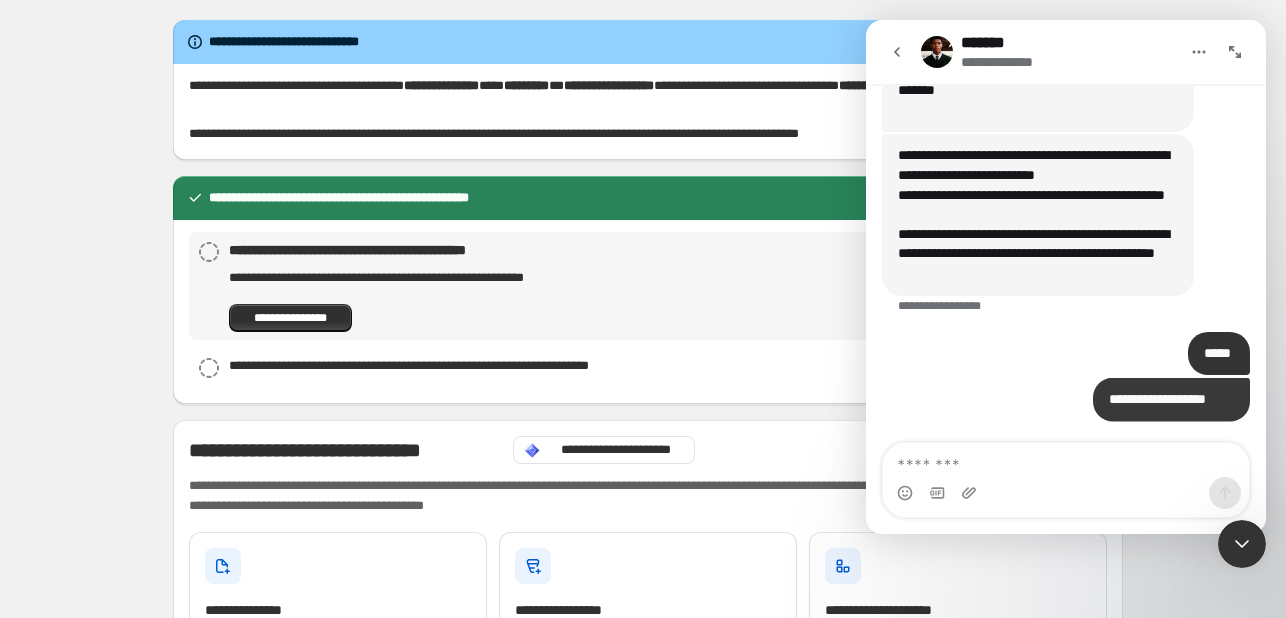scroll, scrollTop: 5120, scrollLeft: 0, axis: vertical 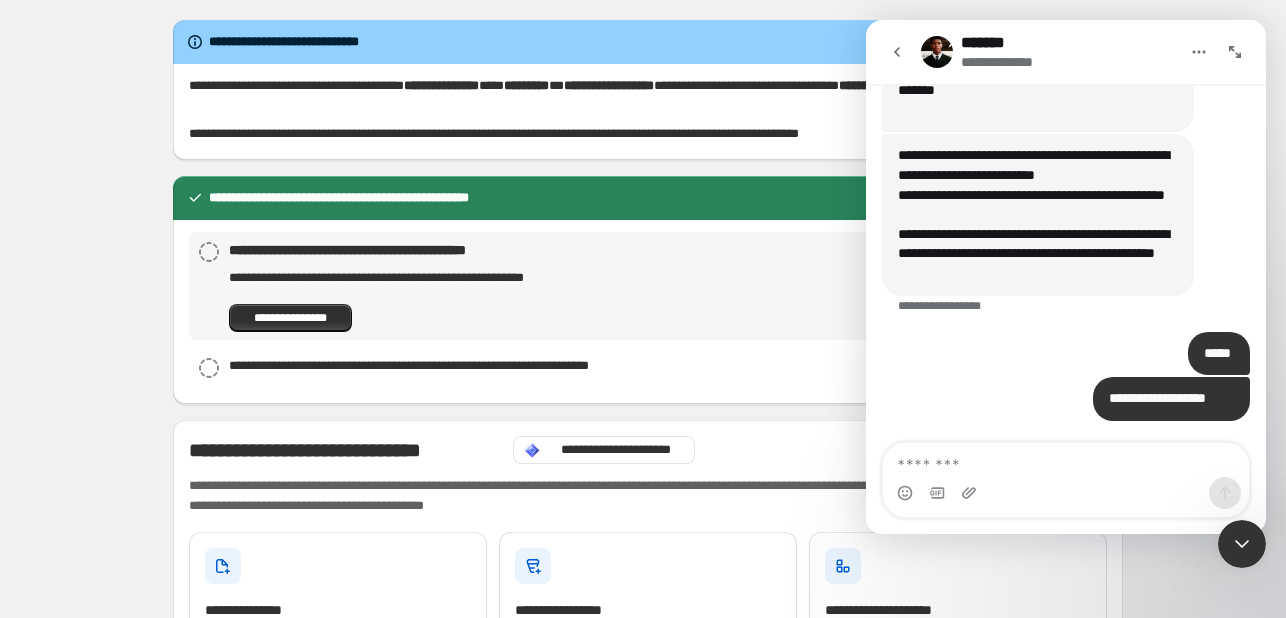 click at bounding box center [1066, 460] 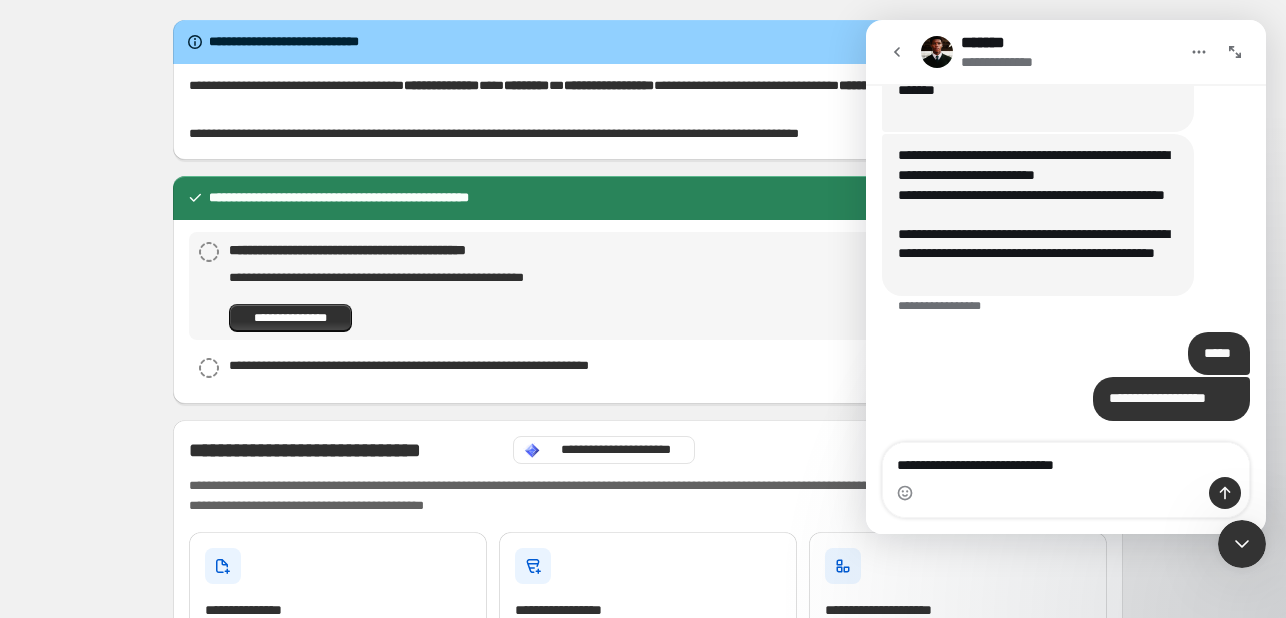 type on "**********" 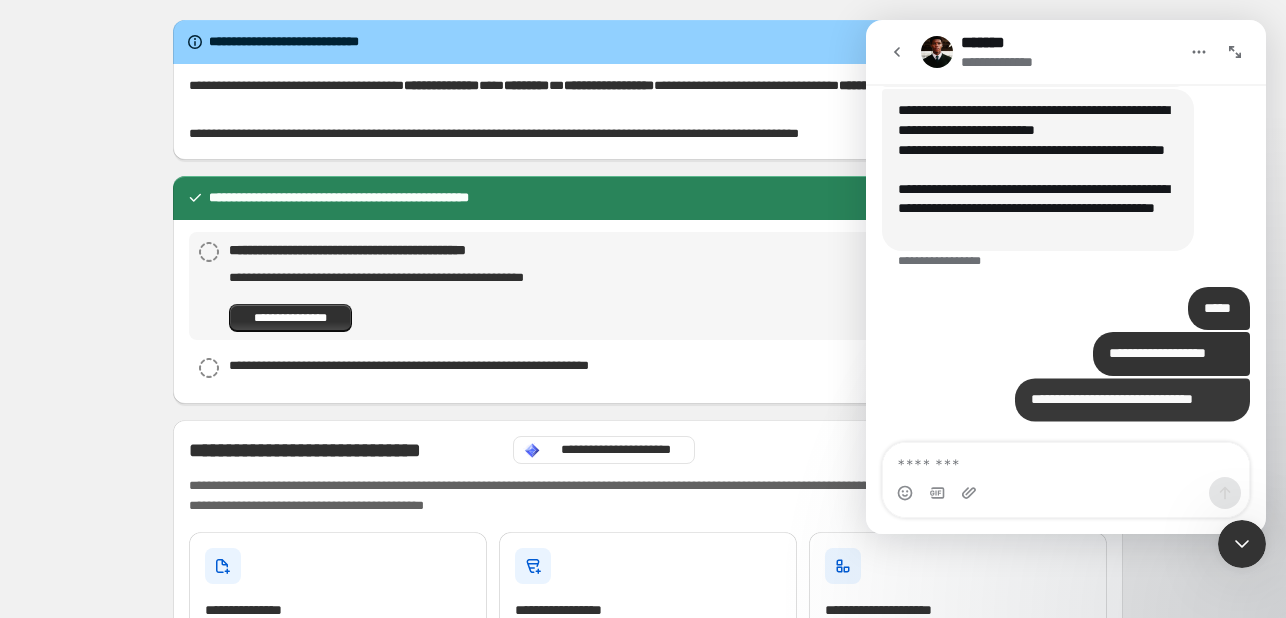 scroll, scrollTop: 5165, scrollLeft: 0, axis: vertical 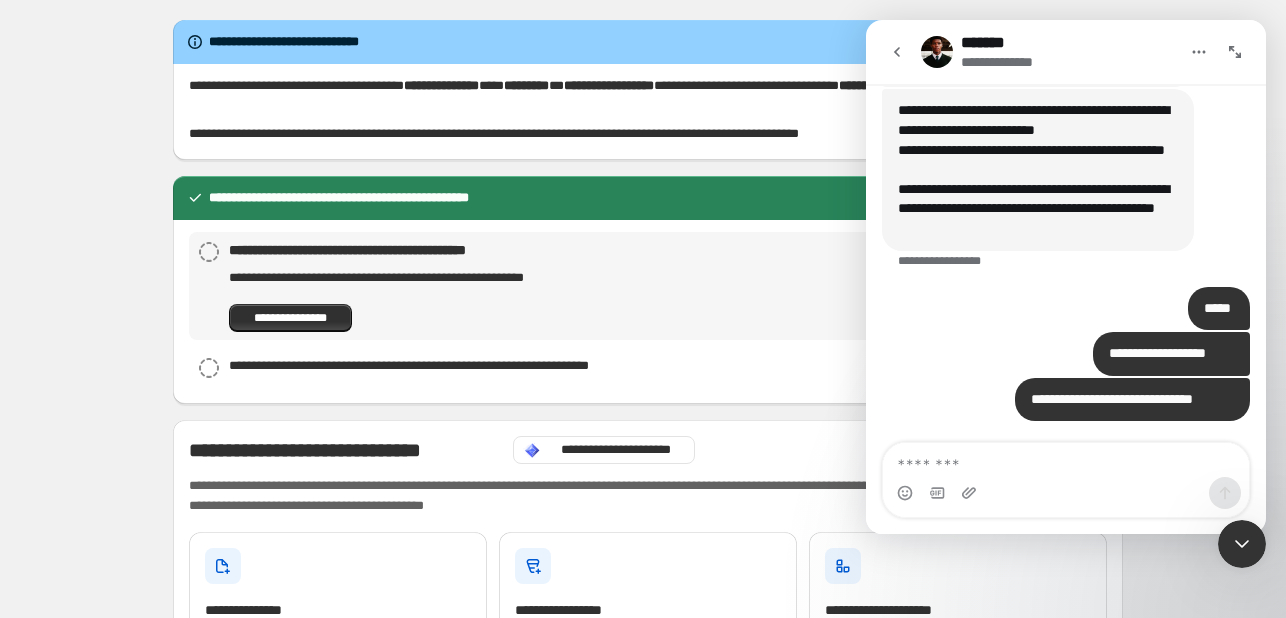 click at bounding box center (1066, 460) 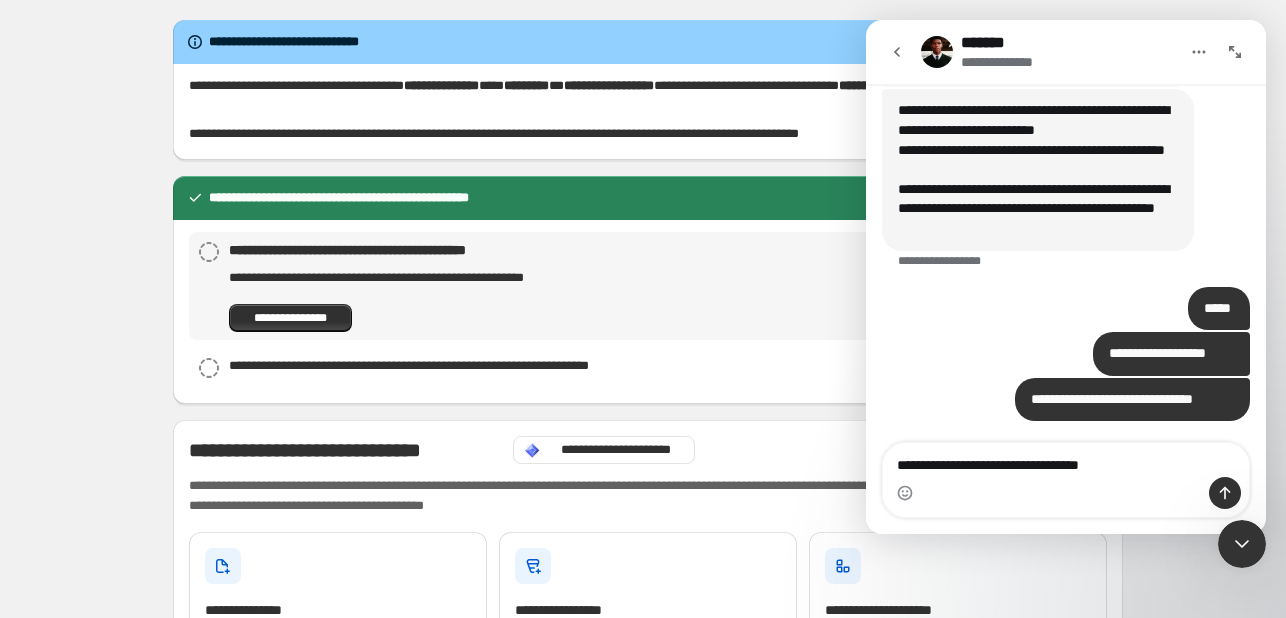 type on "**********" 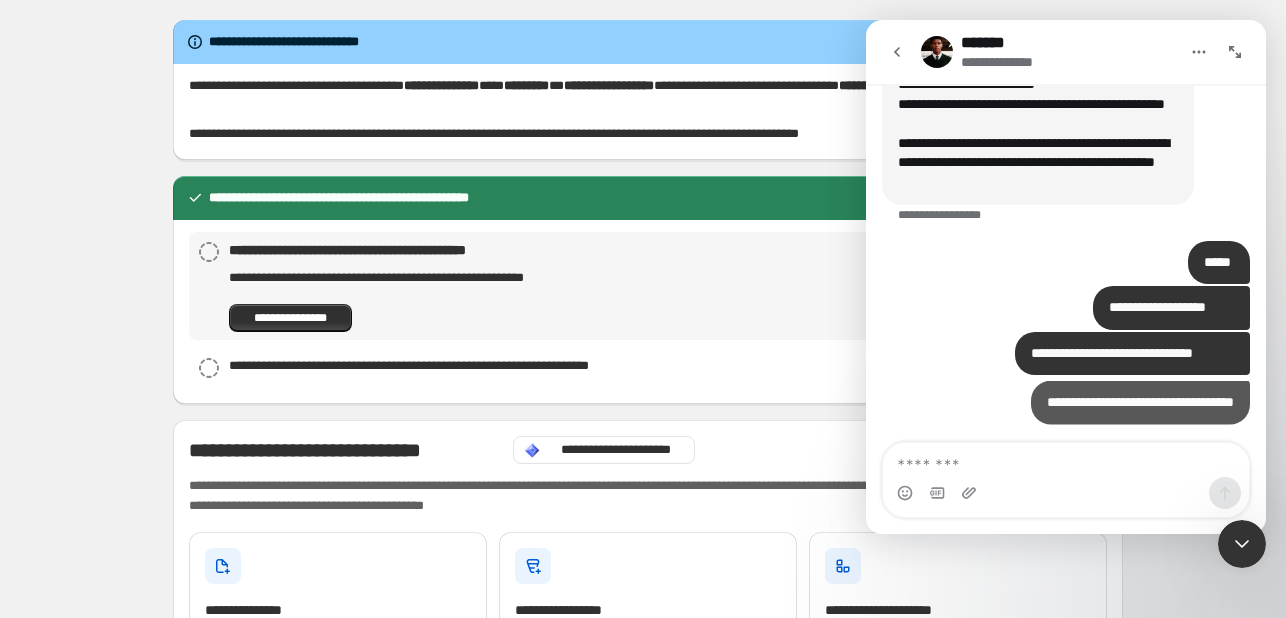 scroll, scrollTop: 5211, scrollLeft: 0, axis: vertical 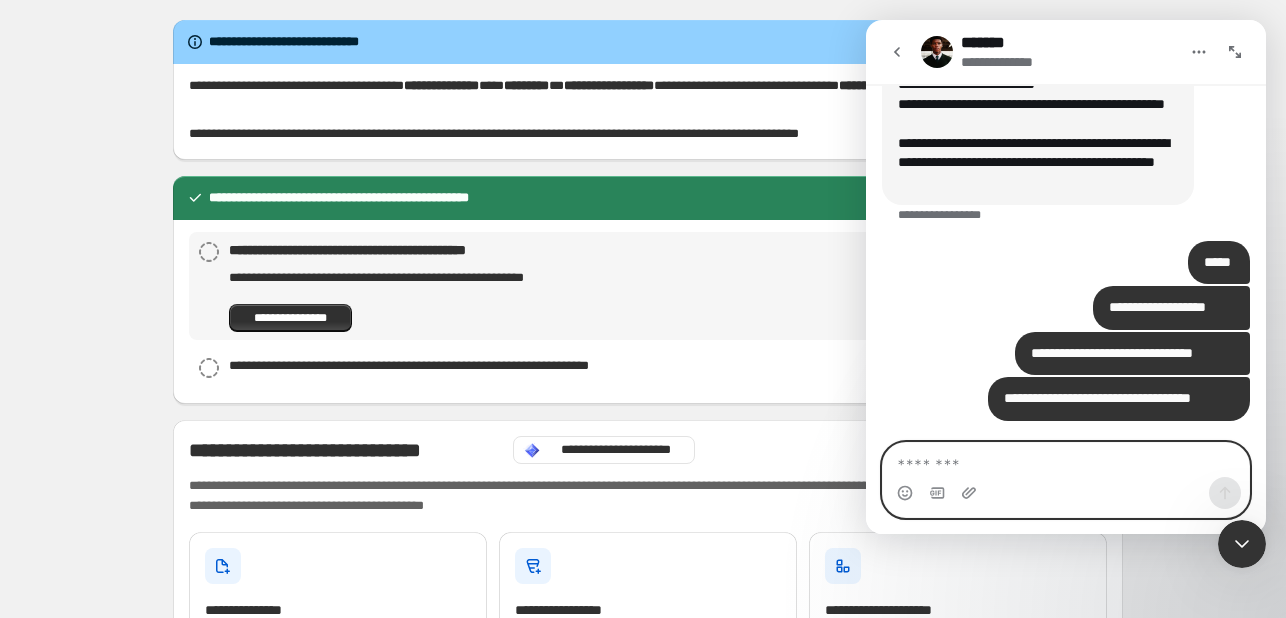click at bounding box center [1066, 460] 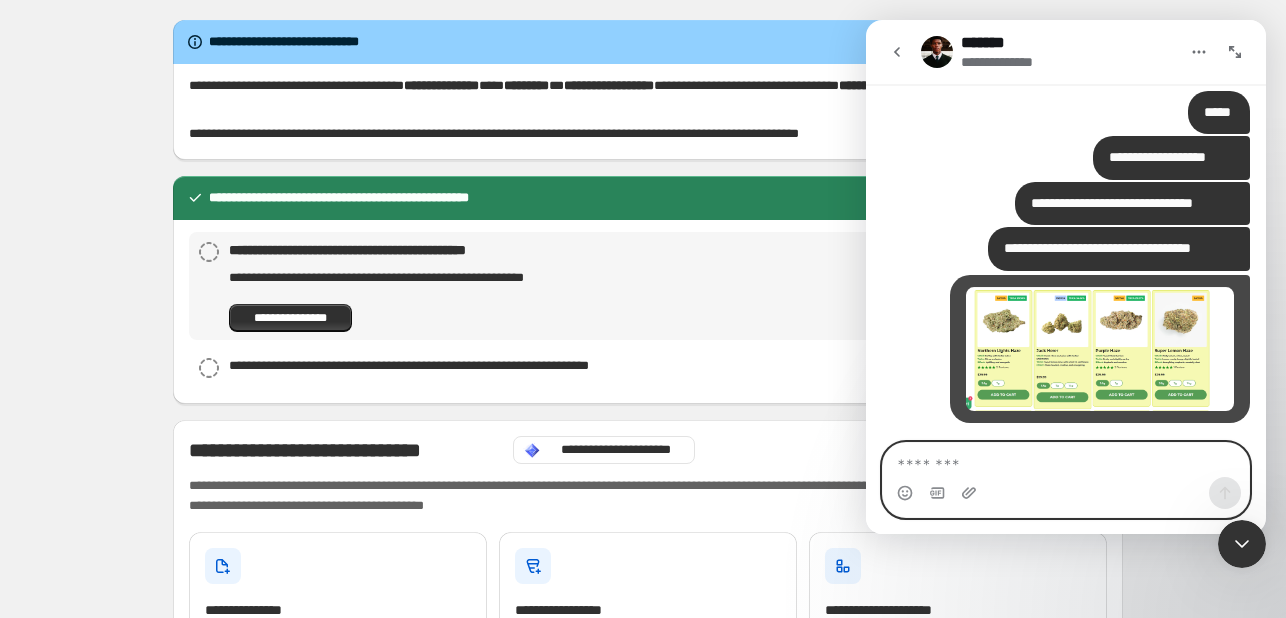 scroll, scrollTop: 5361, scrollLeft: 0, axis: vertical 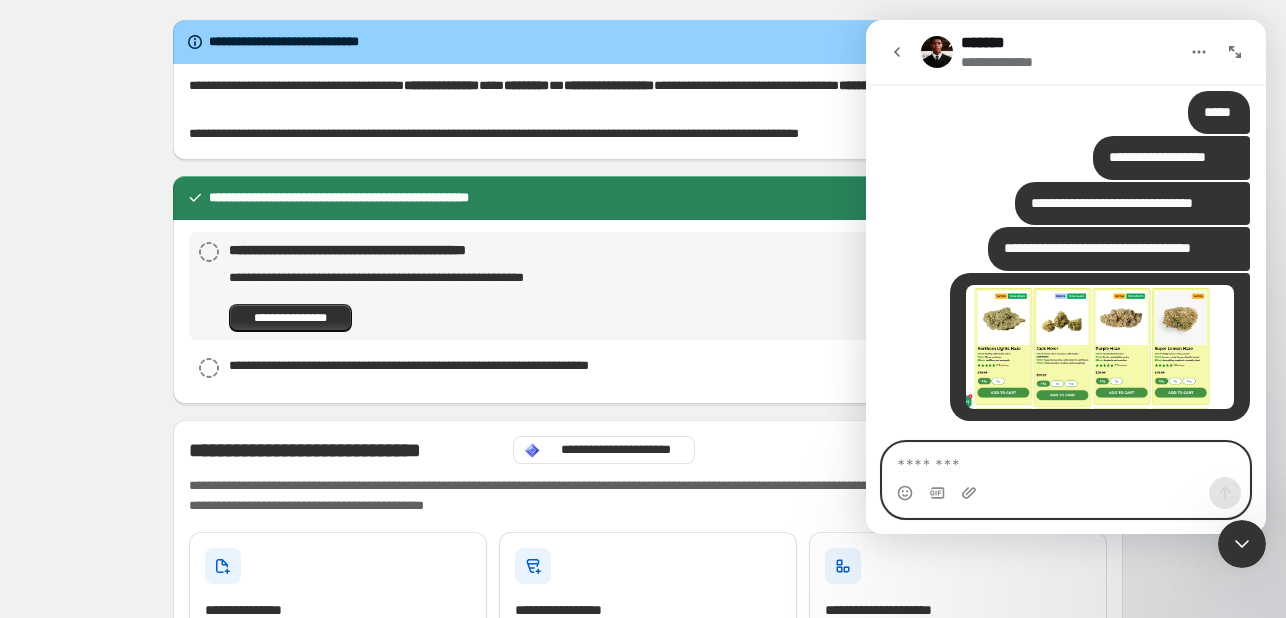 click at bounding box center (1066, 460) 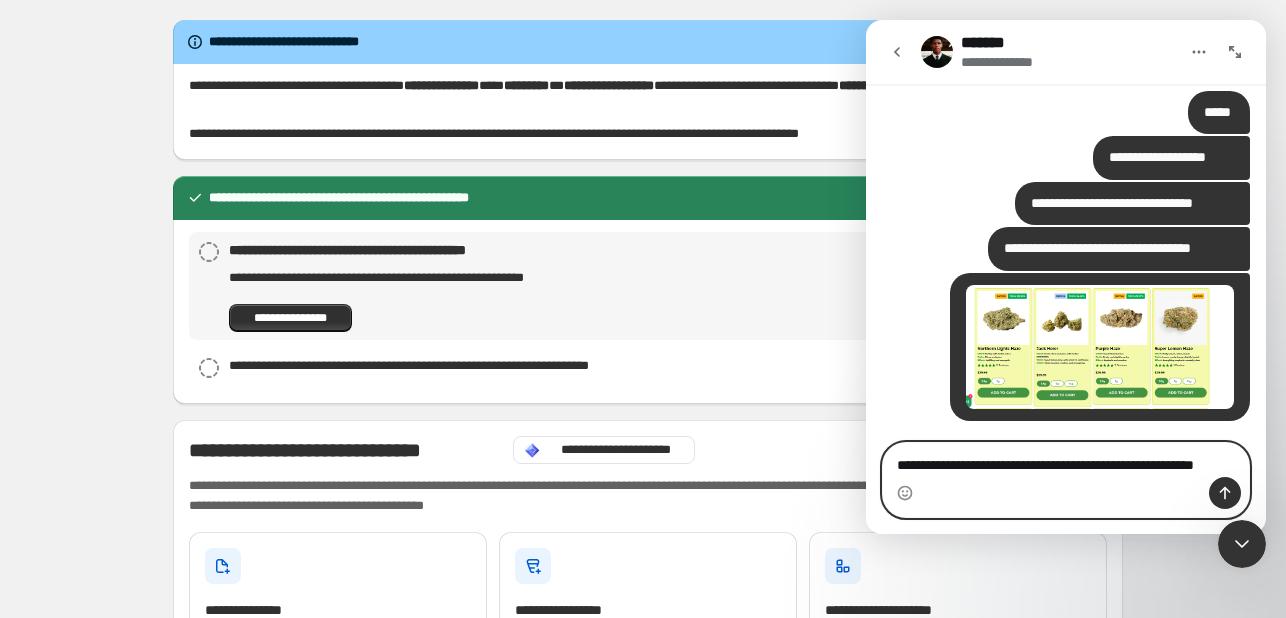 scroll, scrollTop: 5381, scrollLeft: 0, axis: vertical 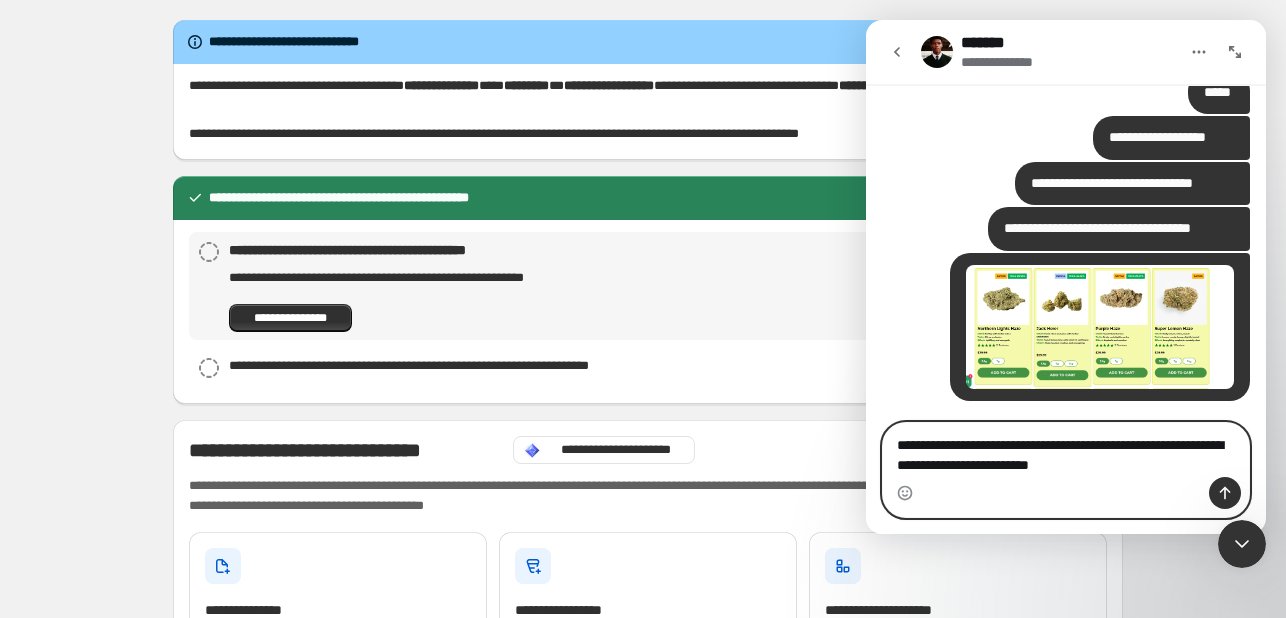 type on "**********" 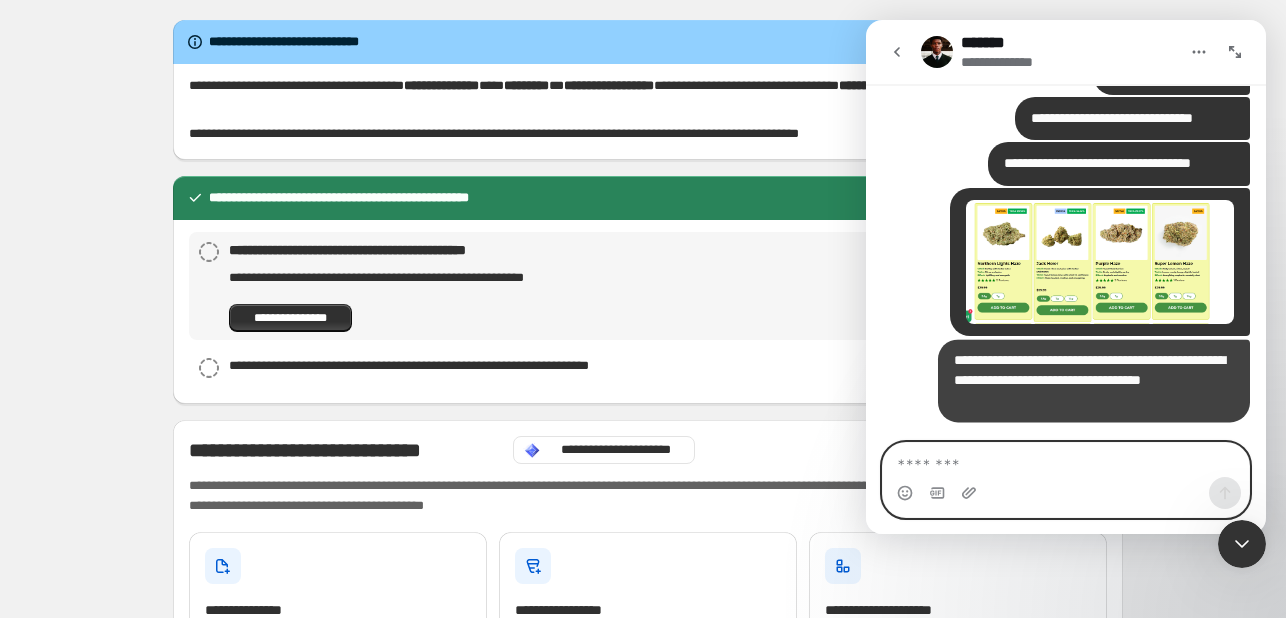 scroll, scrollTop: 5446, scrollLeft: 0, axis: vertical 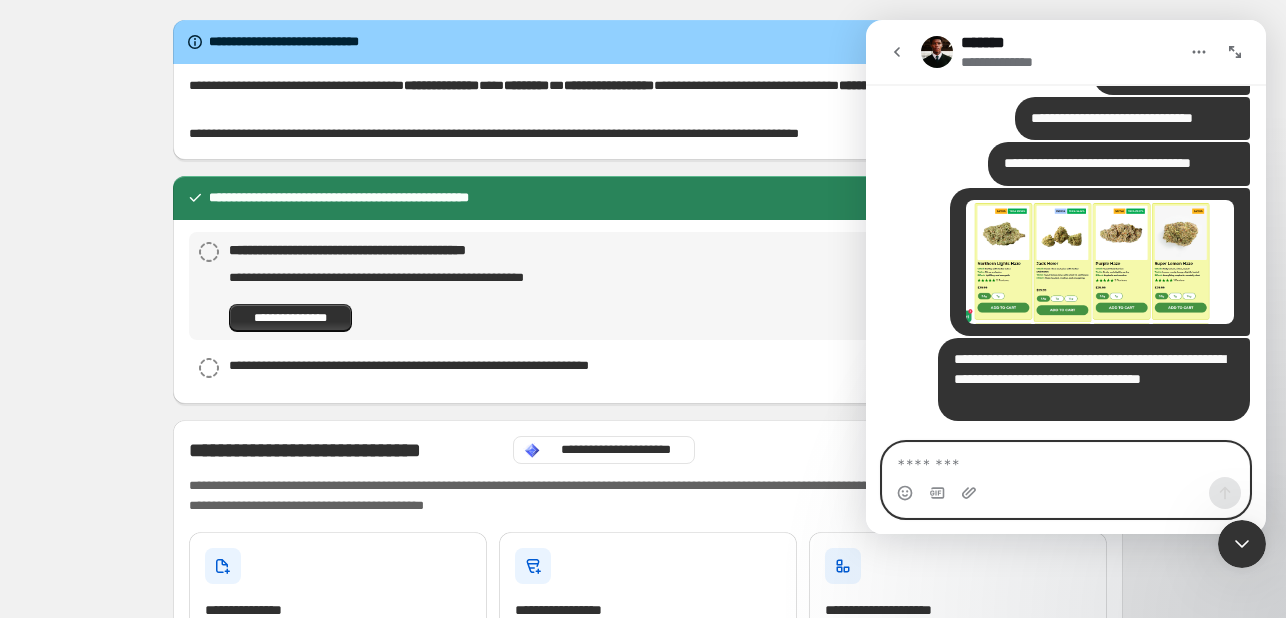 click at bounding box center [1066, 460] 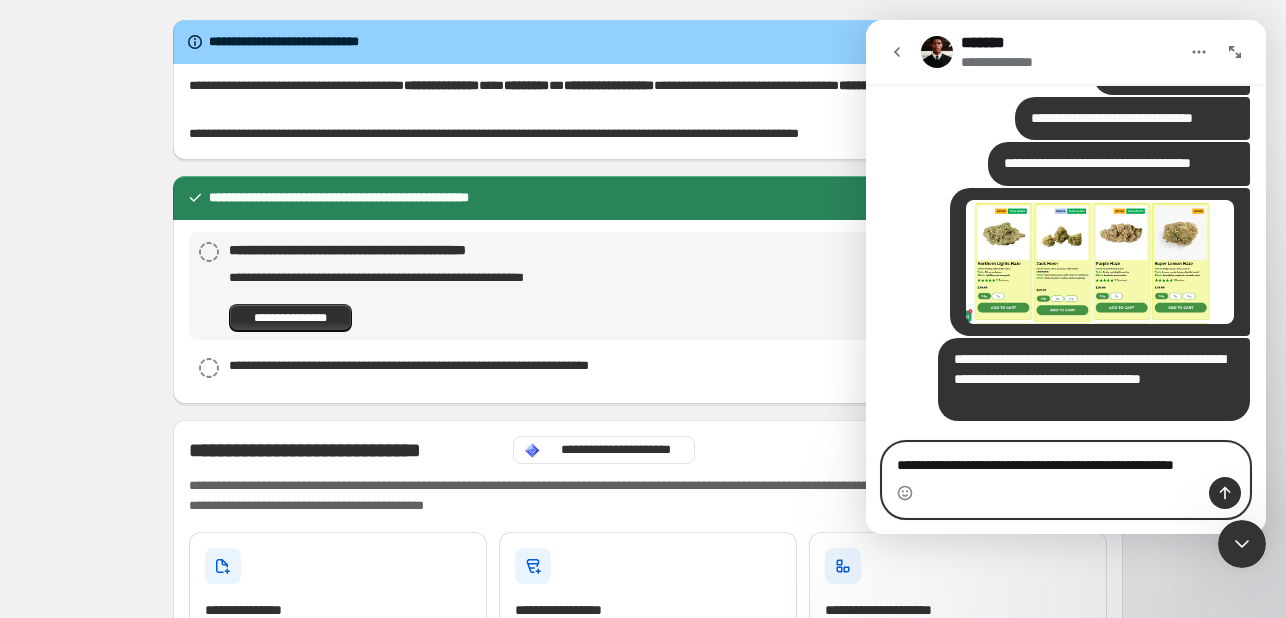 type on "**********" 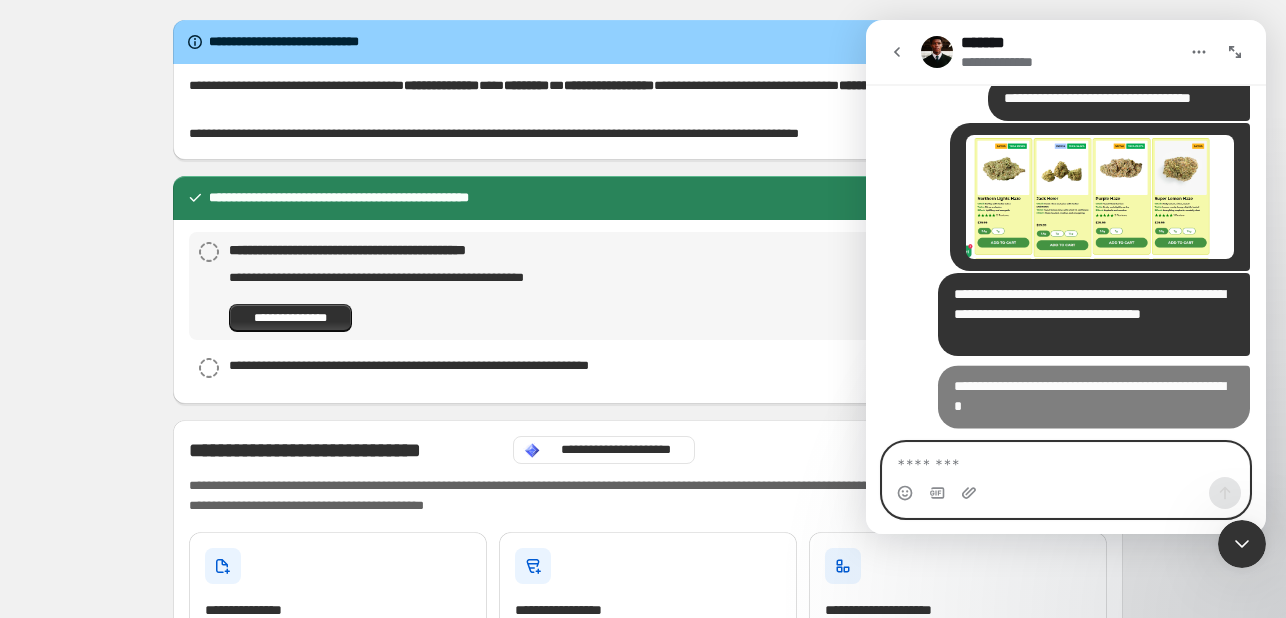 scroll, scrollTop: 5512, scrollLeft: 0, axis: vertical 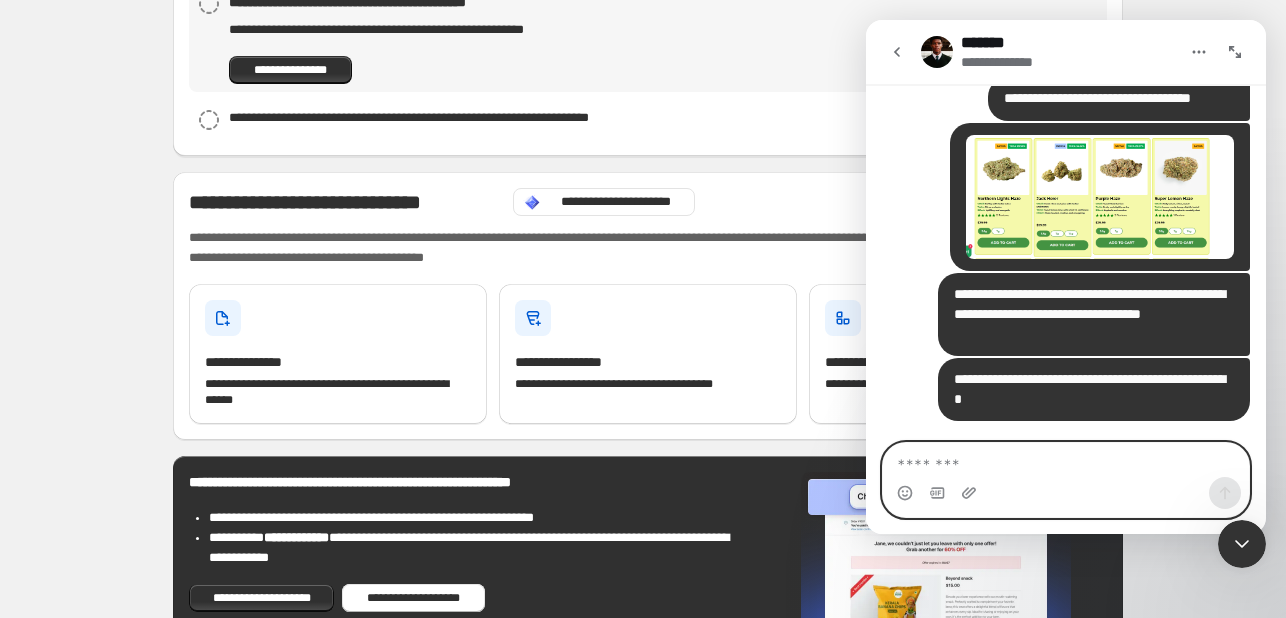 click at bounding box center (1066, 460) 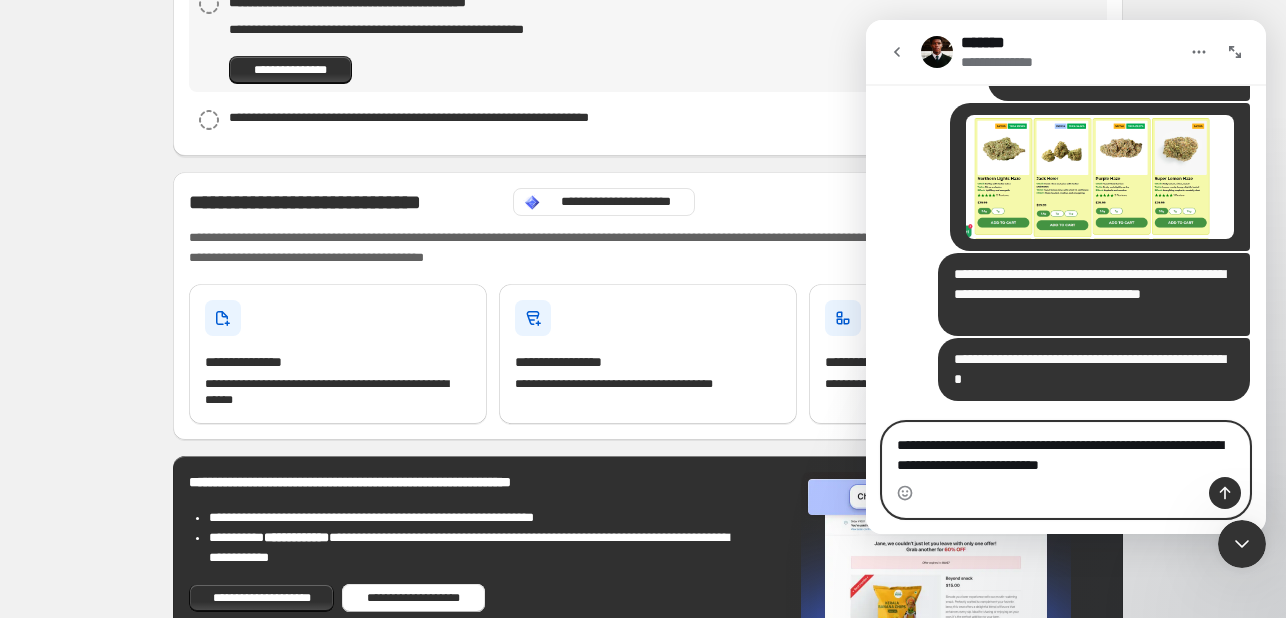 type on "**********" 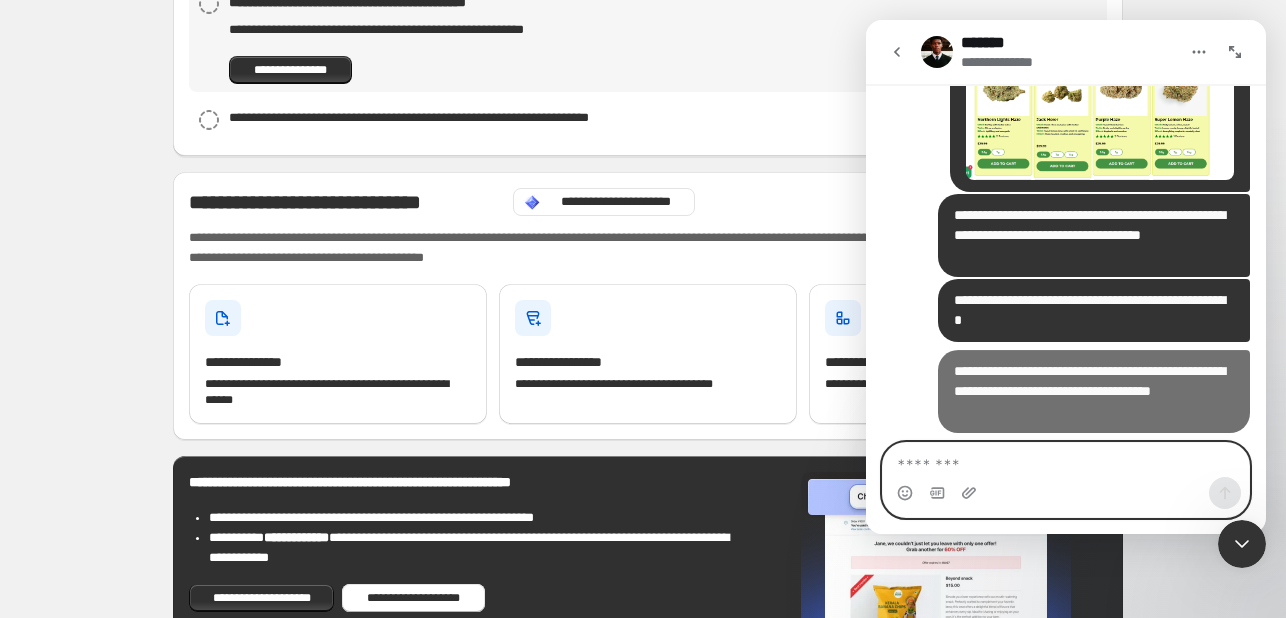 scroll, scrollTop: 5596, scrollLeft: 0, axis: vertical 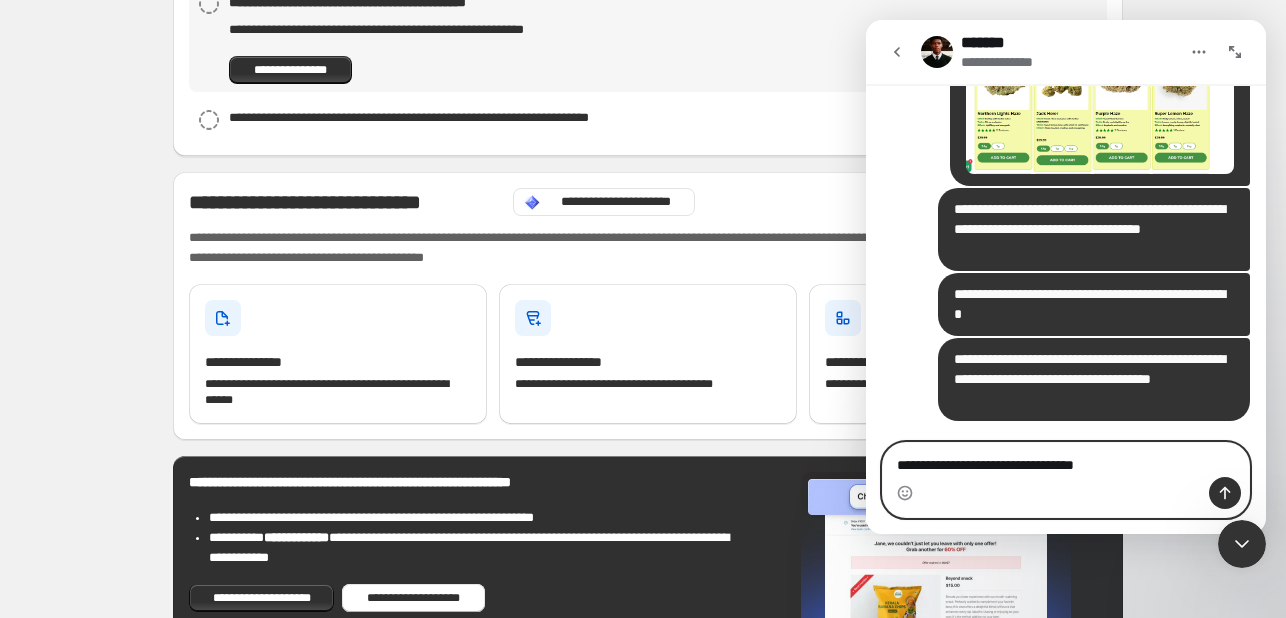type on "**********" 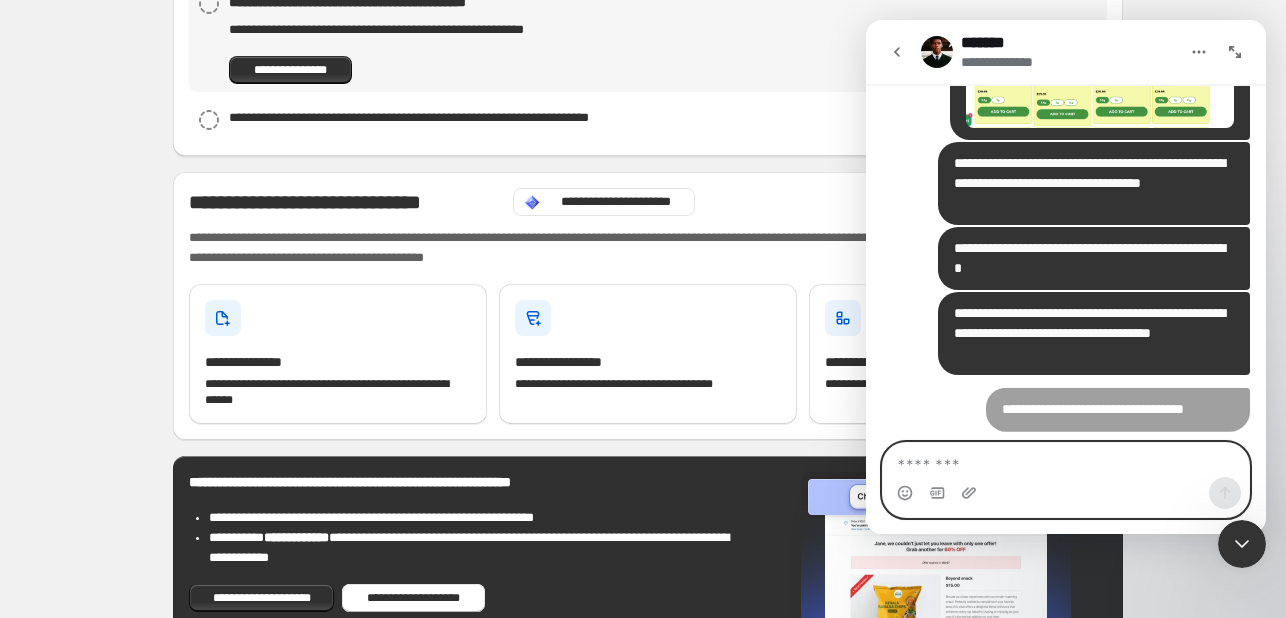 scroll, scrollTop: 5642, scrollLeft: 0, axis: vertical 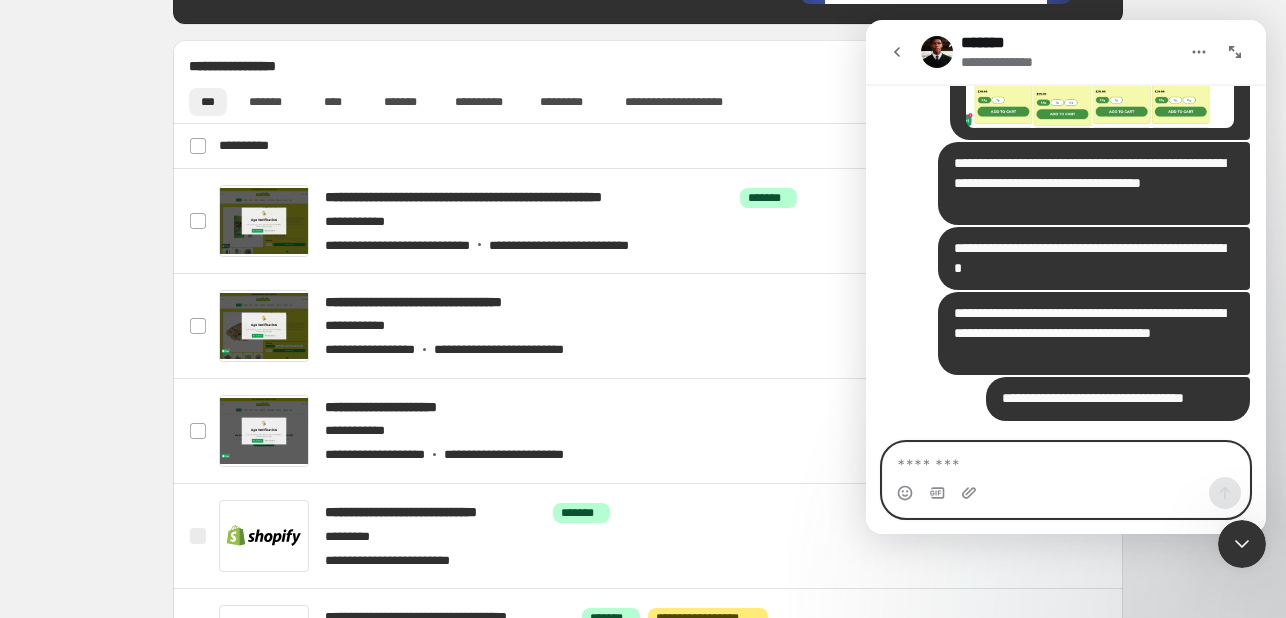 click at bounding box center [1066, 460] 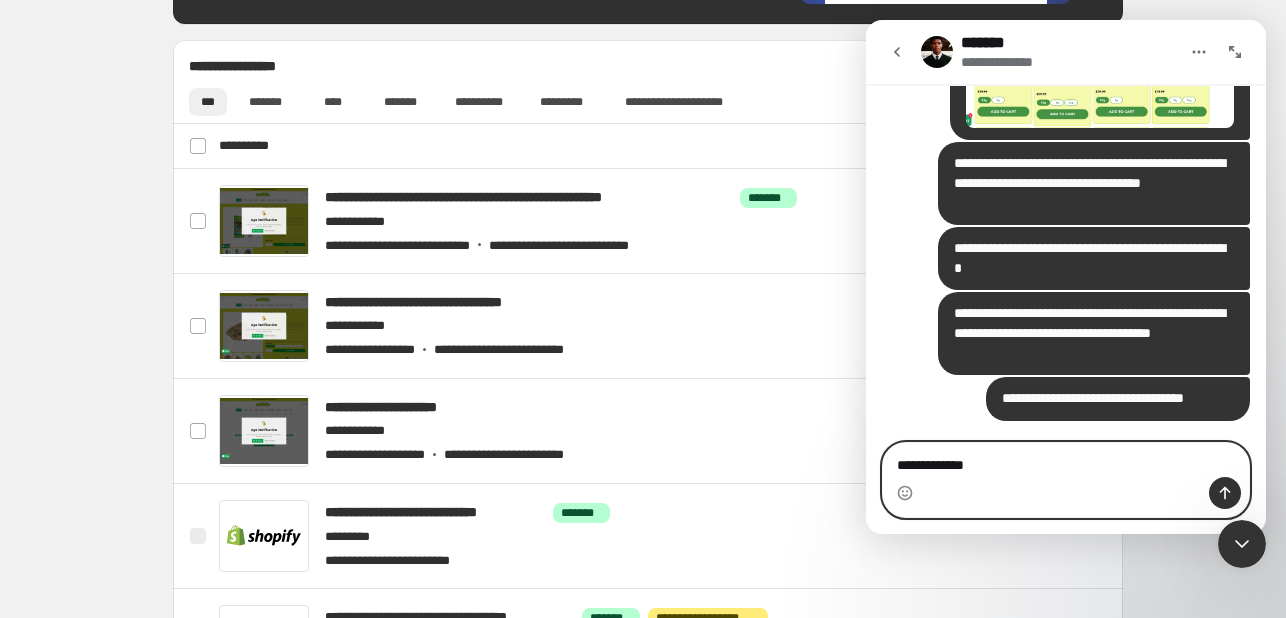 type on "**********" 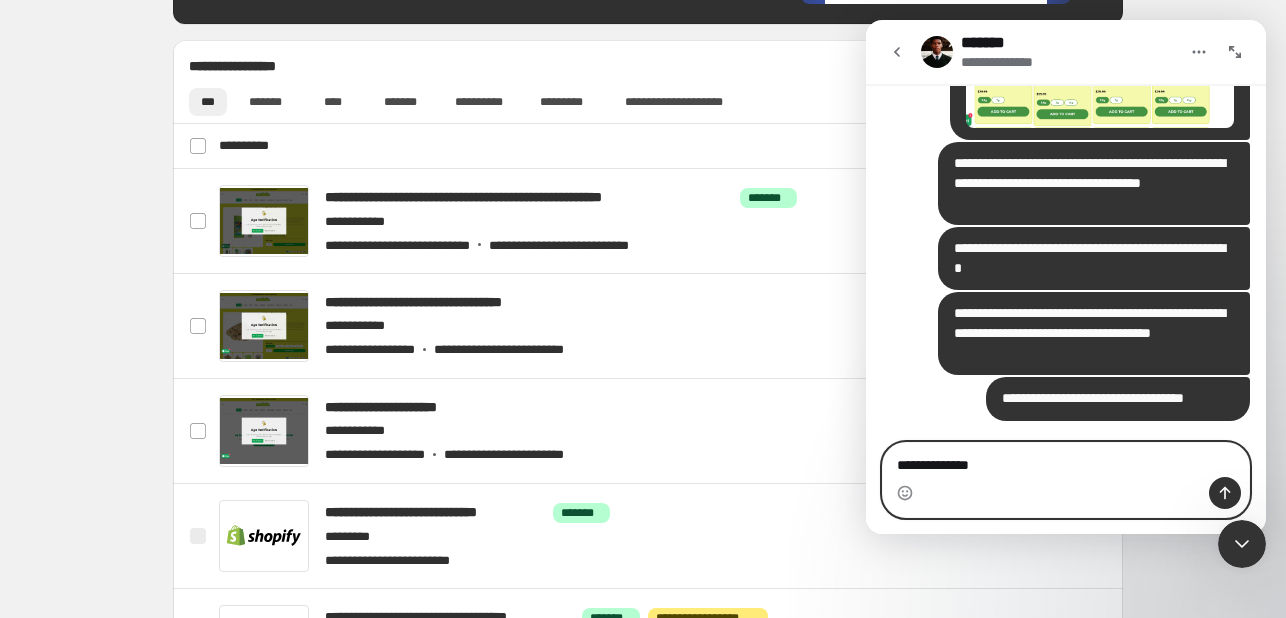 type 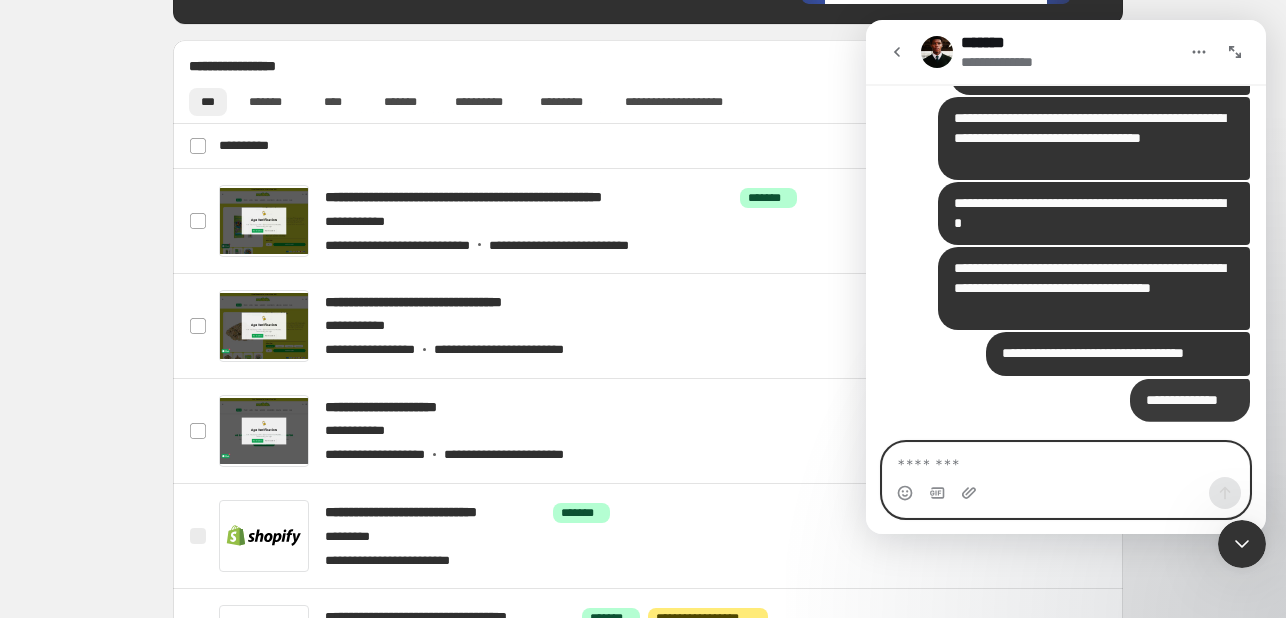 scroll, scrollTop: 5688, scrollLeft: 0, axis: vertical 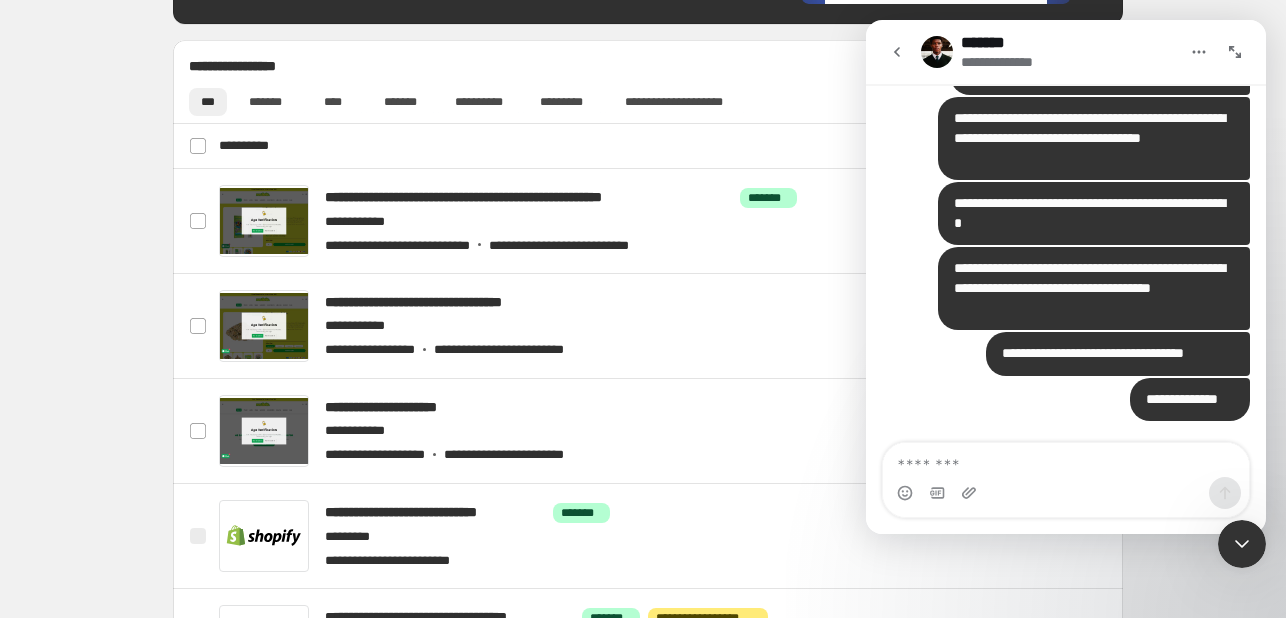 click 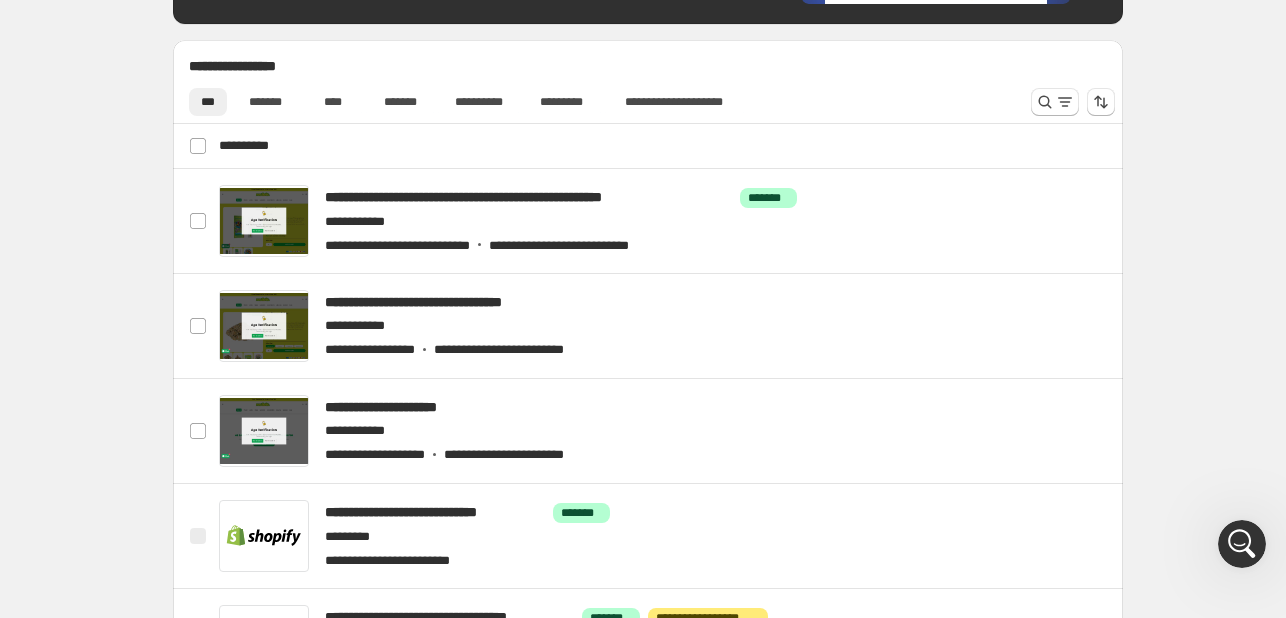 scroll, scrollTop: 0, scrollLeft: 0, axis: both 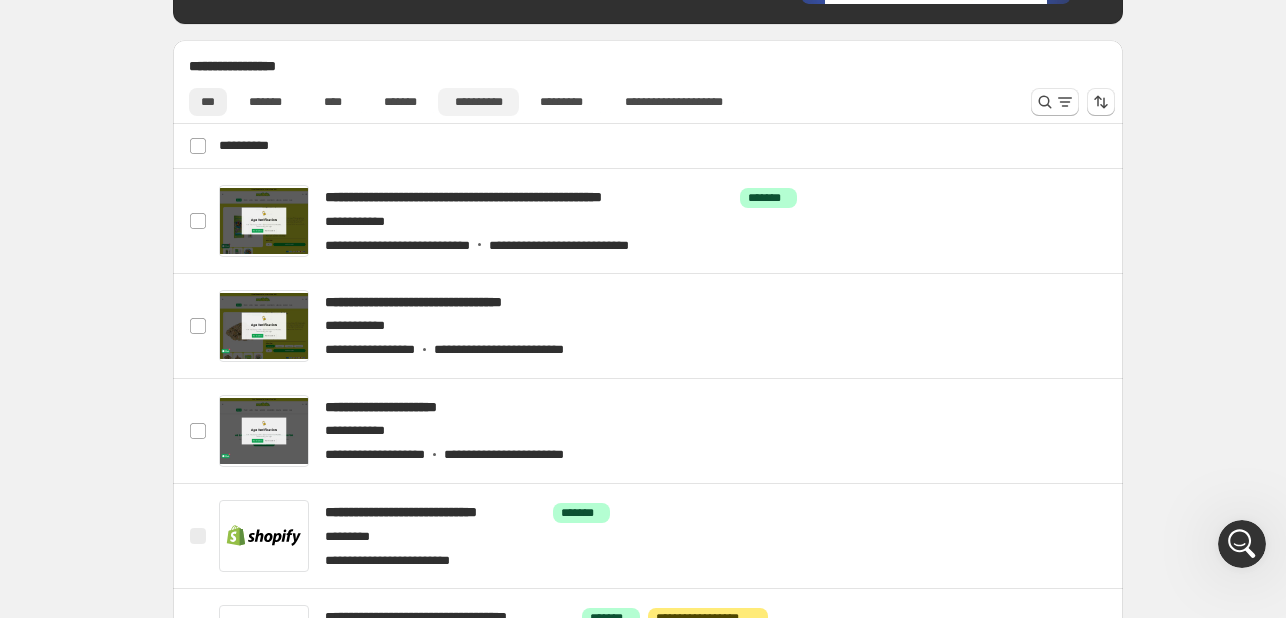click on "**********" at bounding box center [478, 102] 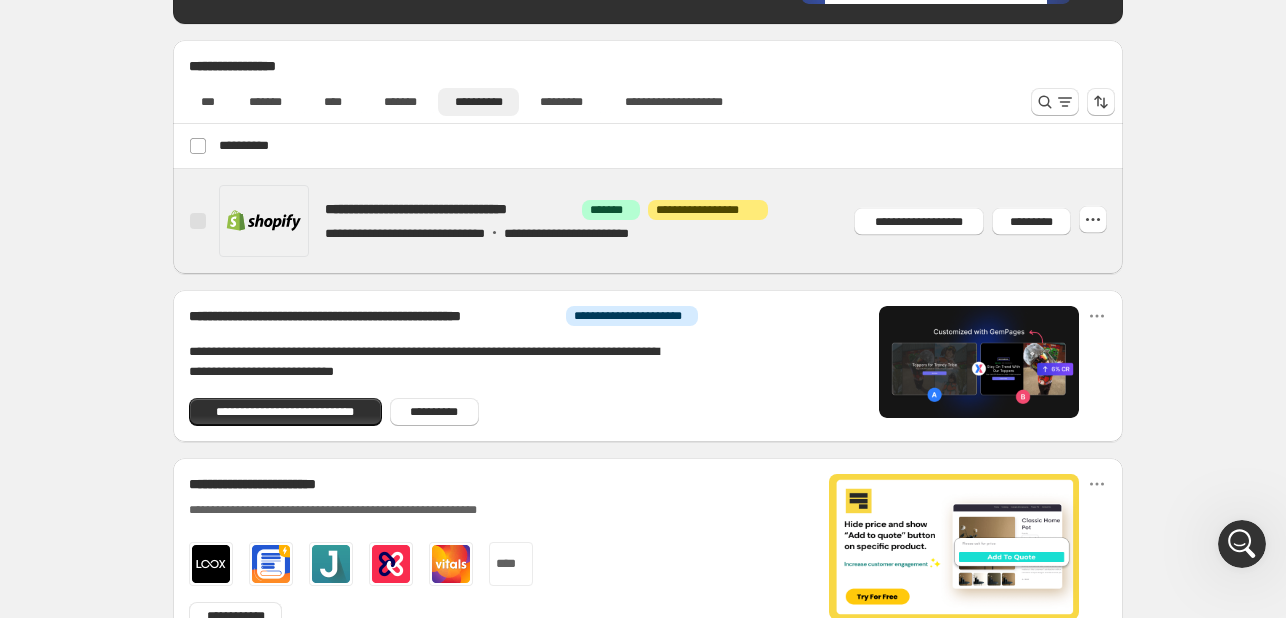 click at bounding box center [672, 221] 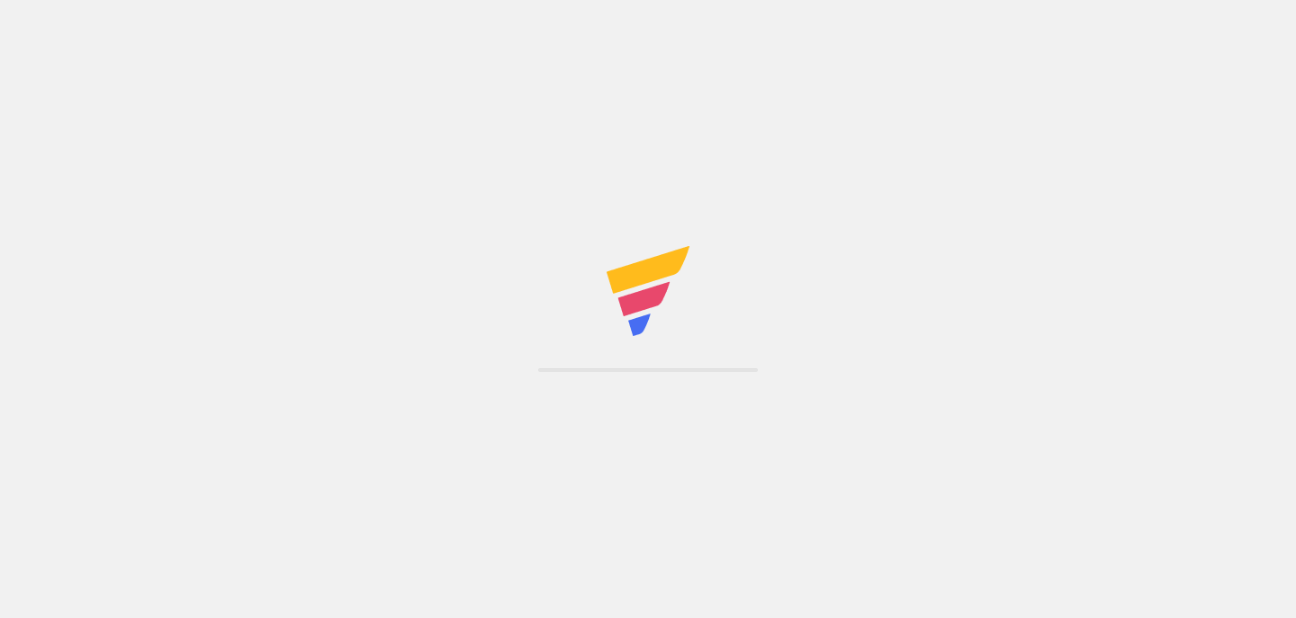 scroll, scrollTop: 0, scrollLeft: 0, axis: both 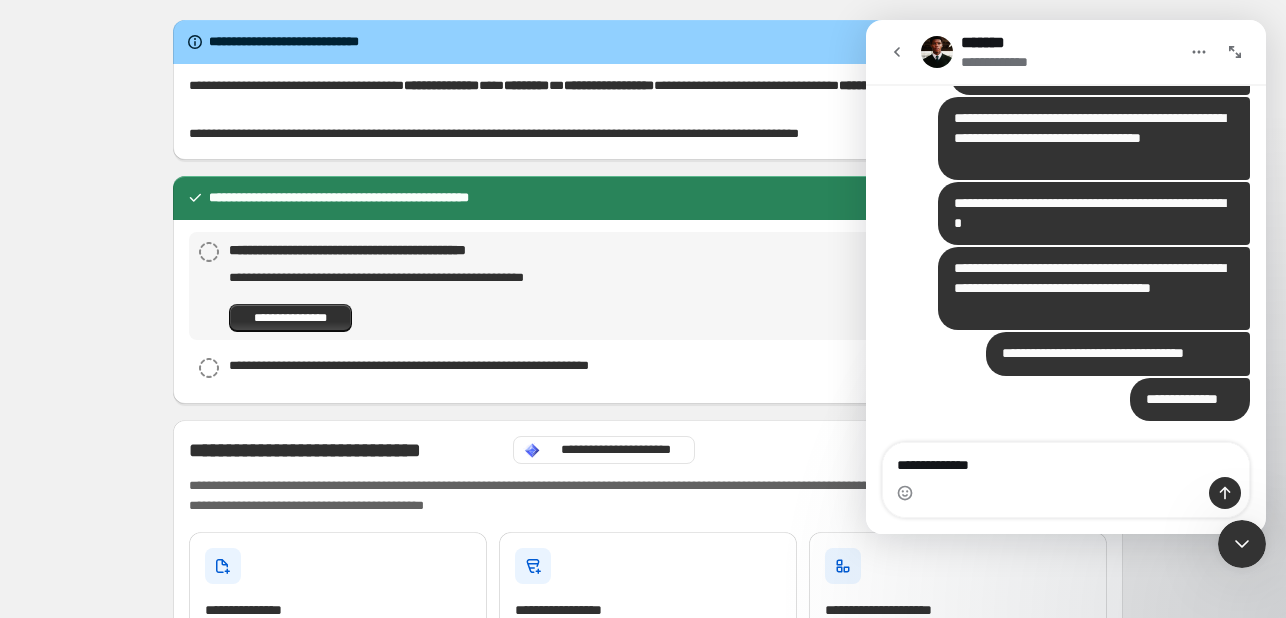 type on "**********" 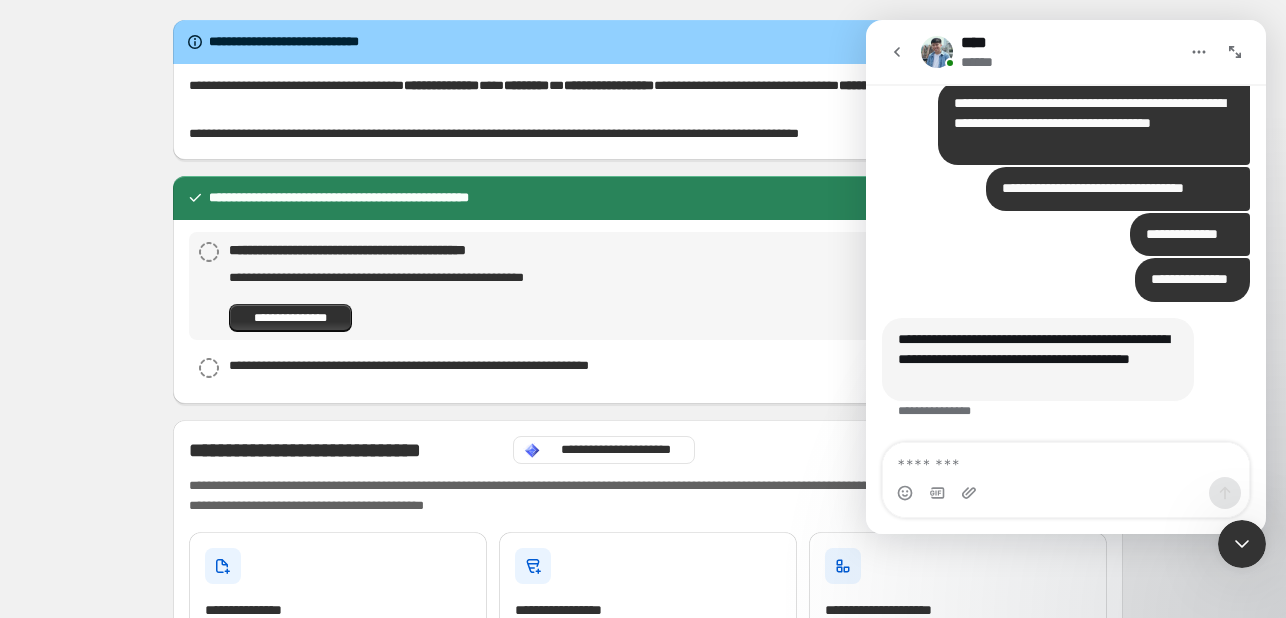 scroll, scrollTop: 5832, scrollLeft: 0, axis: vertical 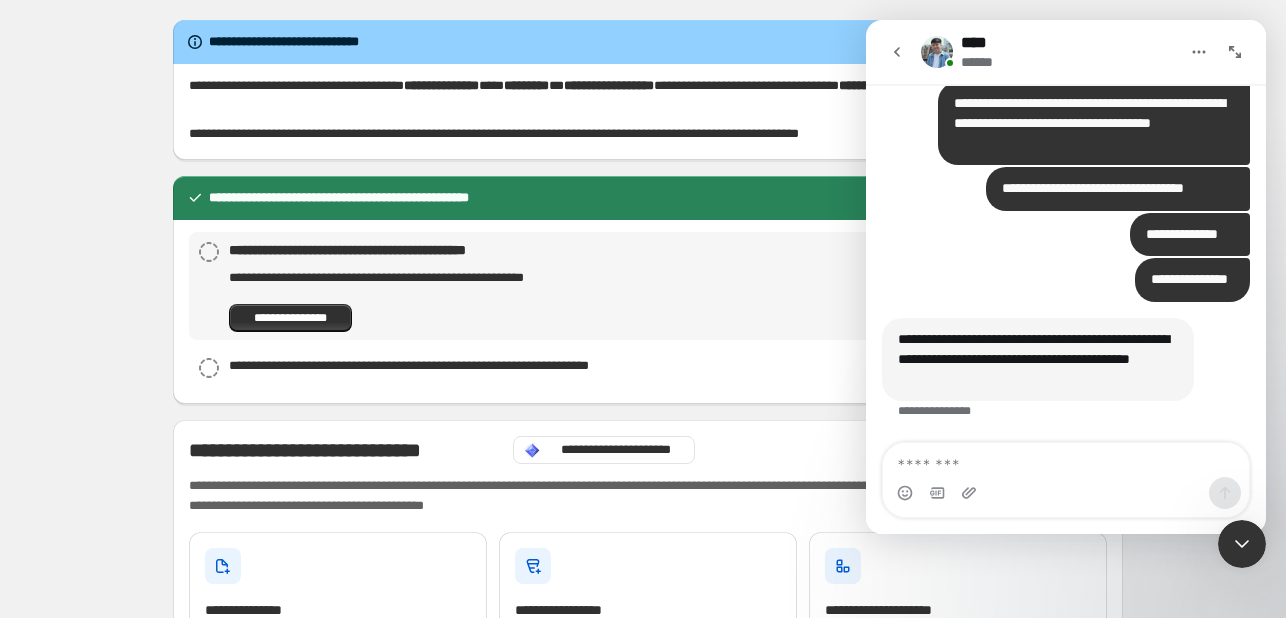 click at bounding box center (1066, 460) 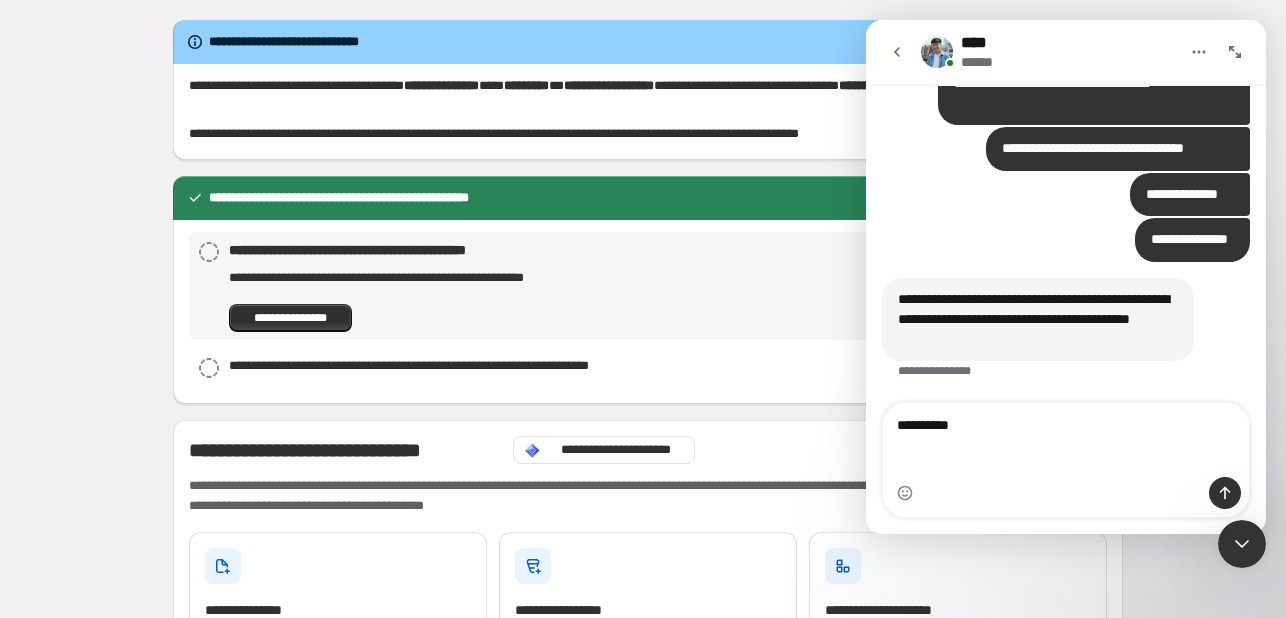 scroll, scrollTop: 5872, scrollLeft: 0, axis: vertical 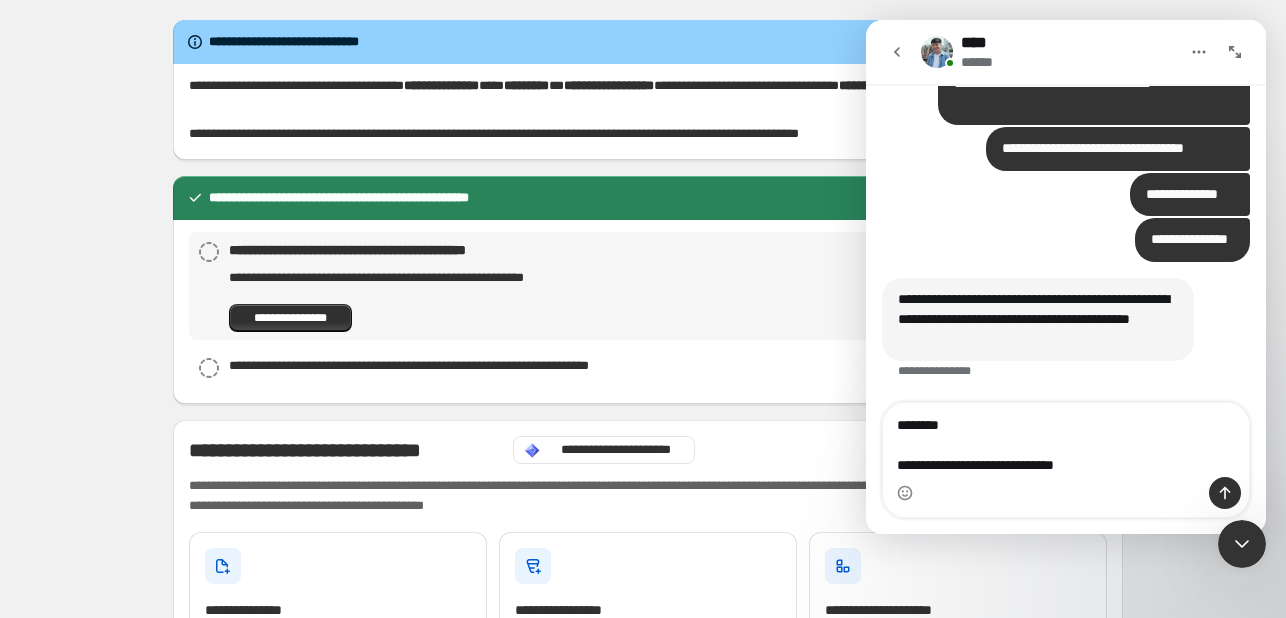 type on "**********" 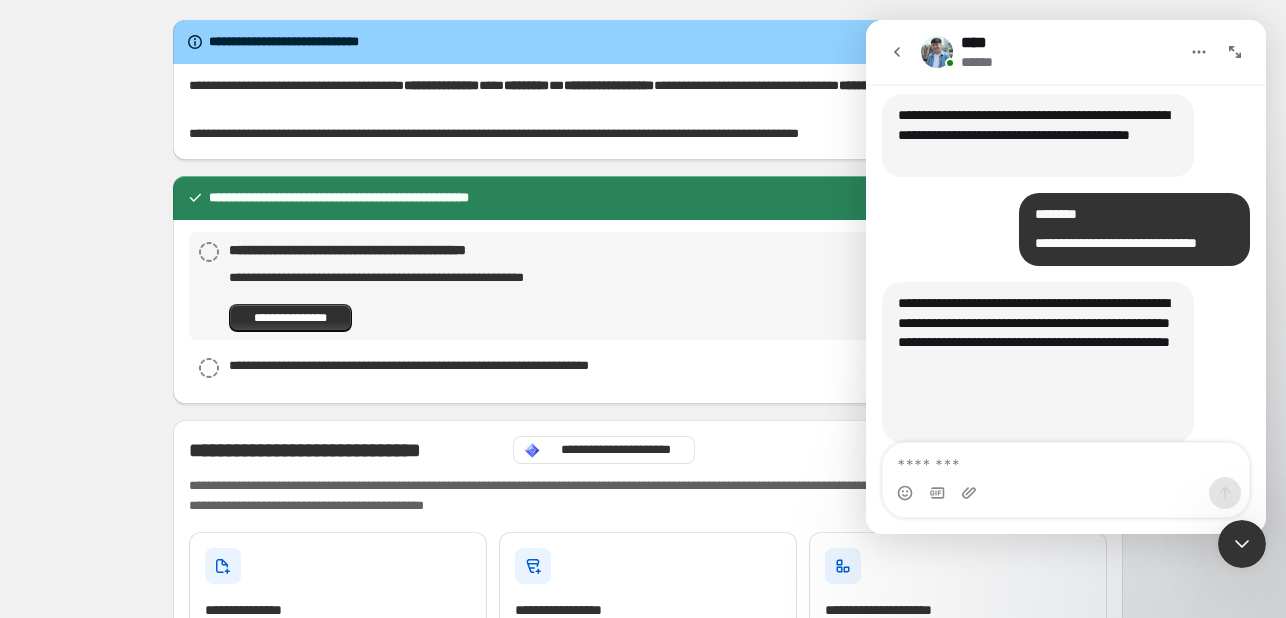 scroll, scrollTop: 6098, scrollLeft: 0, axis: vertical 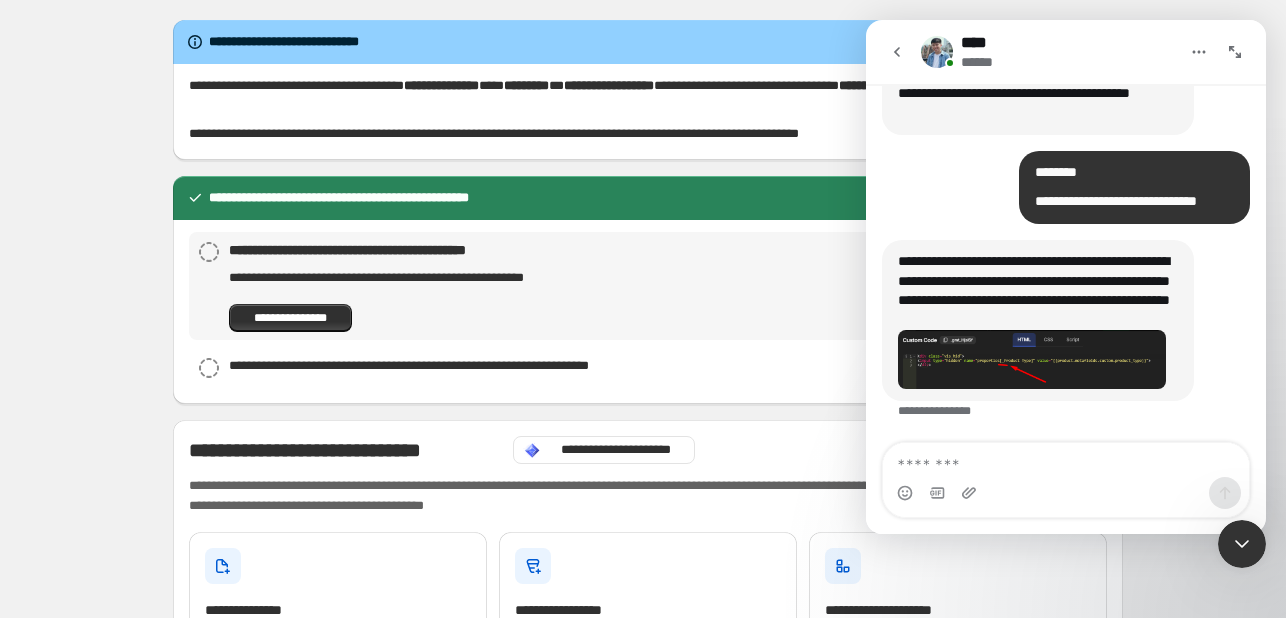 click at bounding box center [1032, 359] 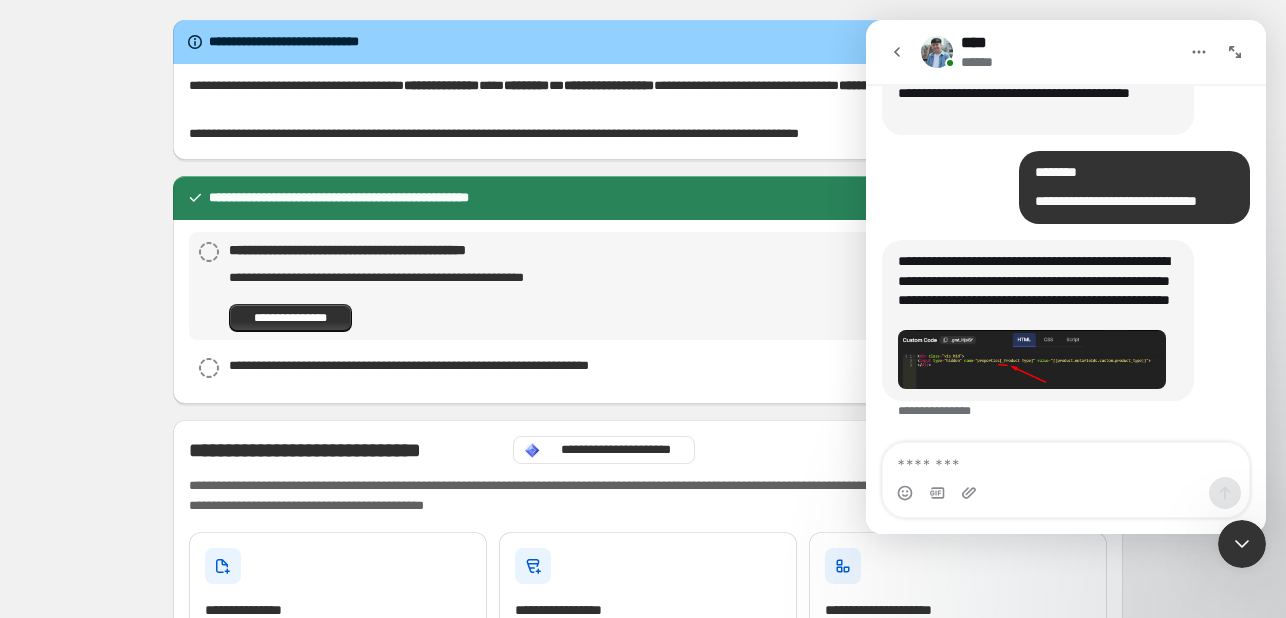scroll, scrollTop: 0, scrollLeft: 0, axis: both 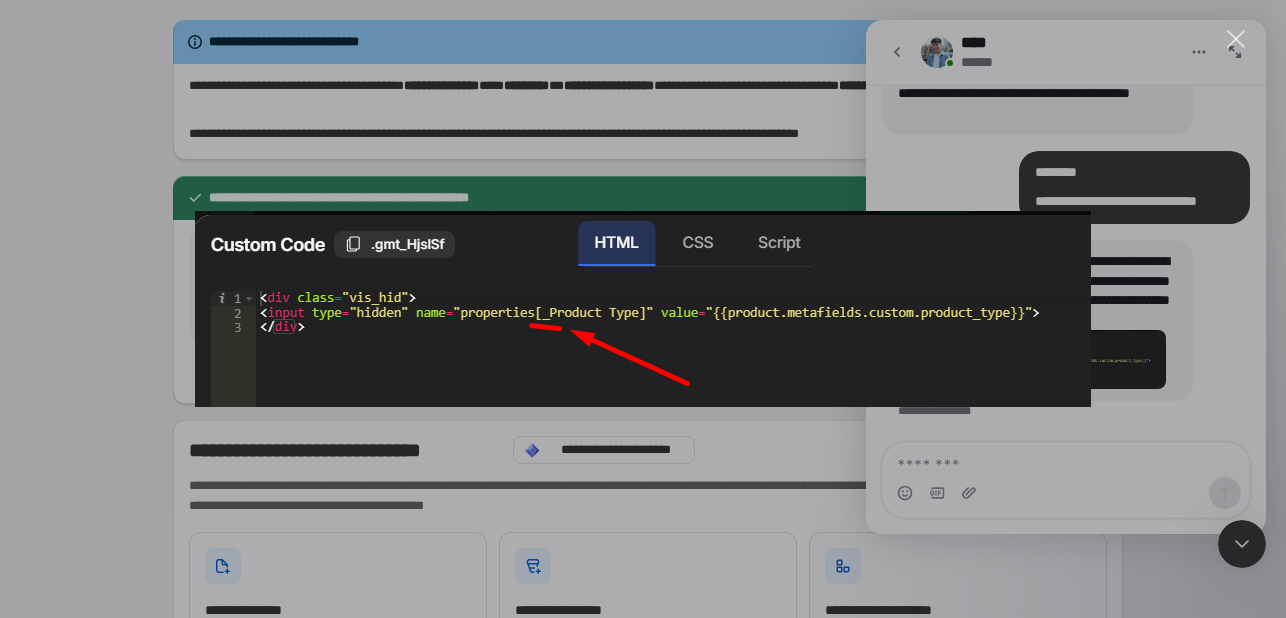 click at bounding box center (643, 309) 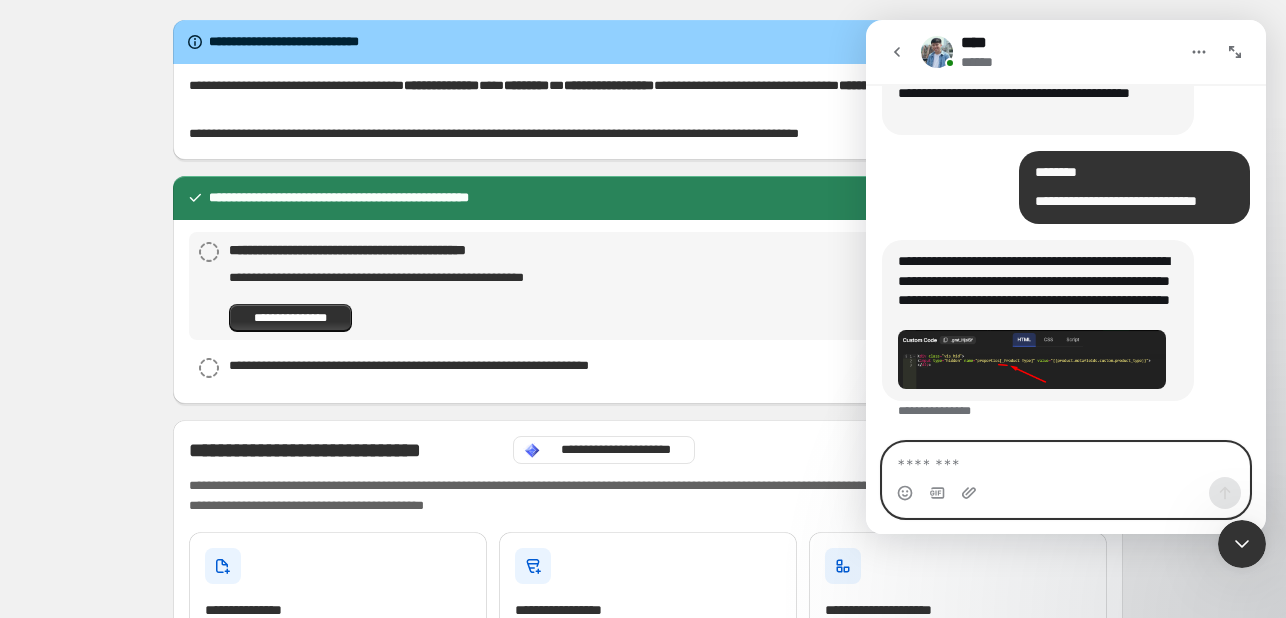 click at bounding box center [1066, 460] 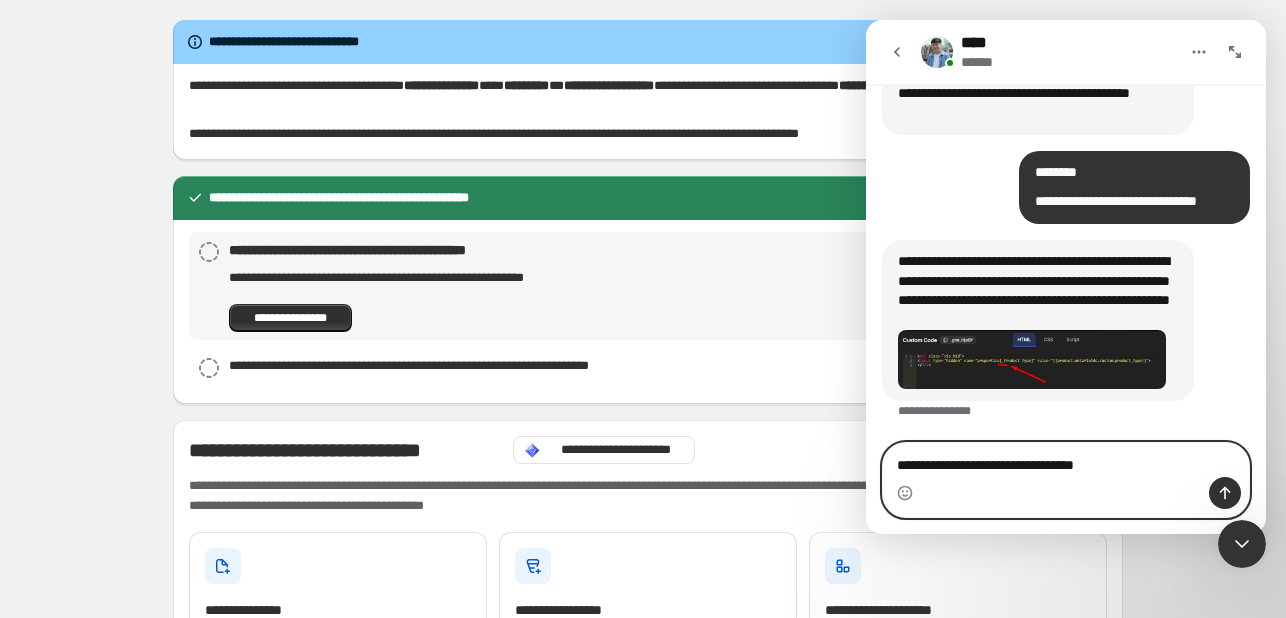 type on "**********" 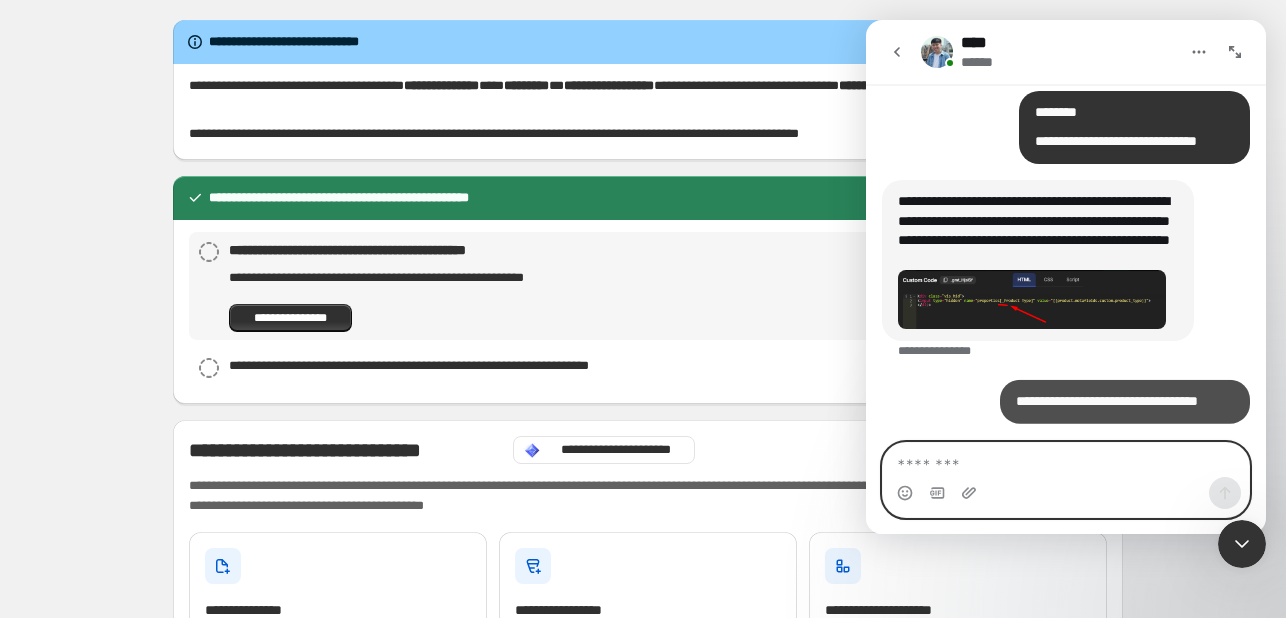 scroll, scrollTop: 6158, scrollLeft: 0, axis: vertical 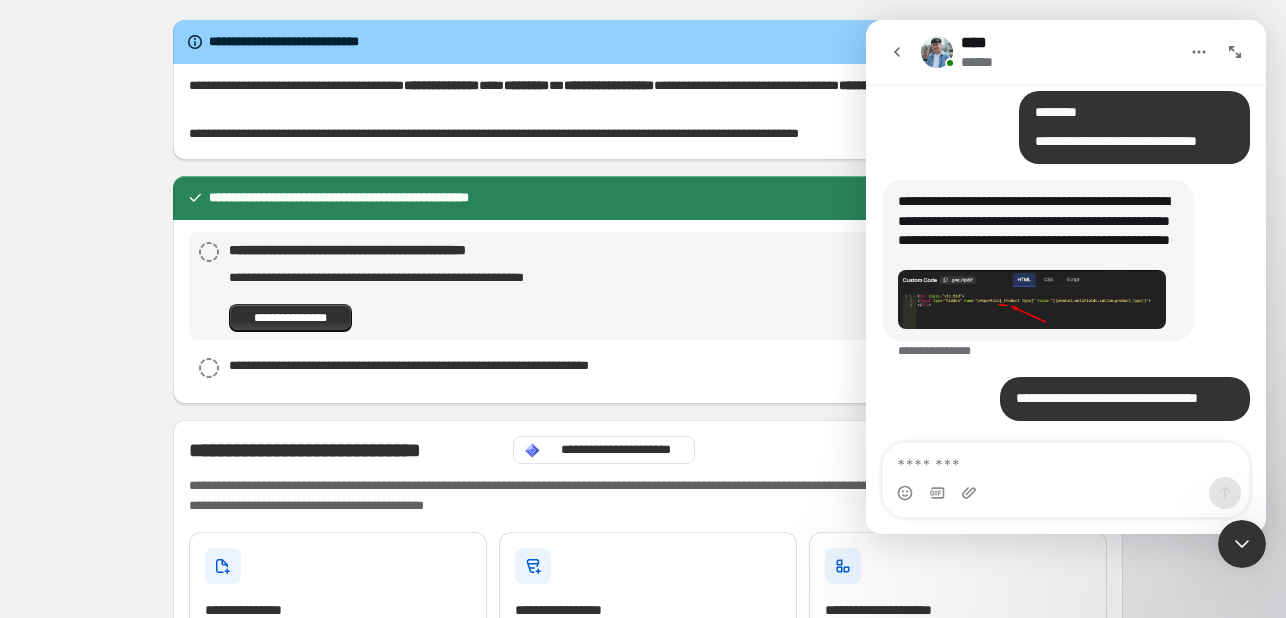 click on "********   *   ********" at bounding box center (1068, 437) 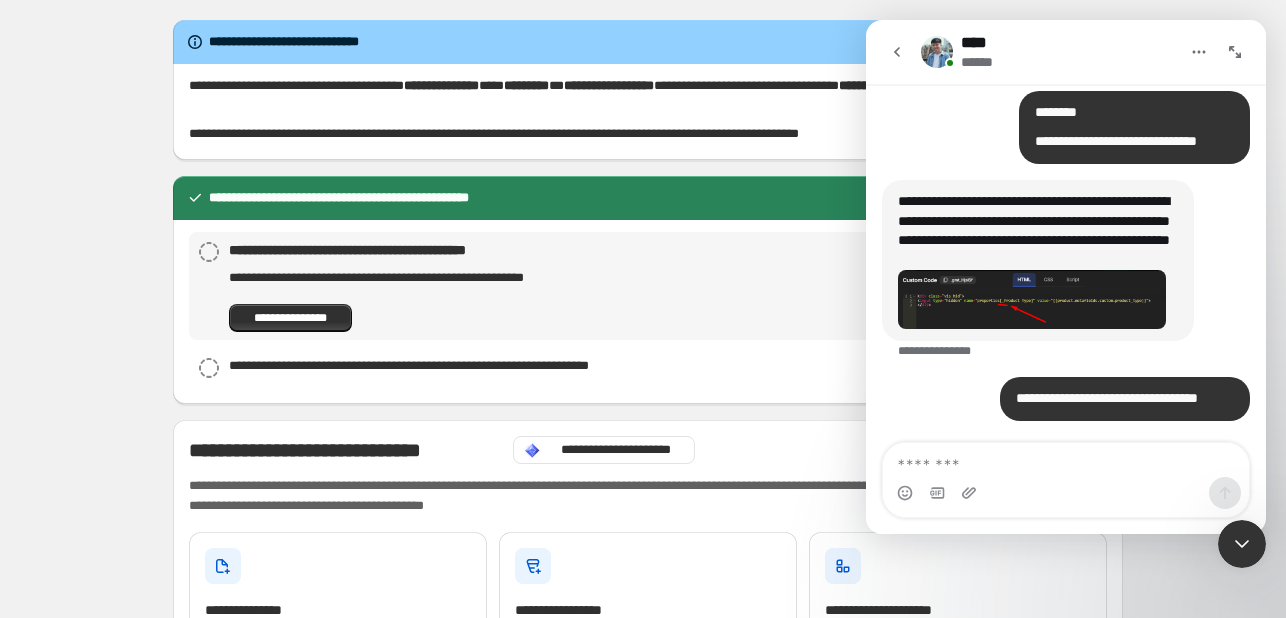 scroll, scrollTop: 0, scrollLeft: 0, axis: both 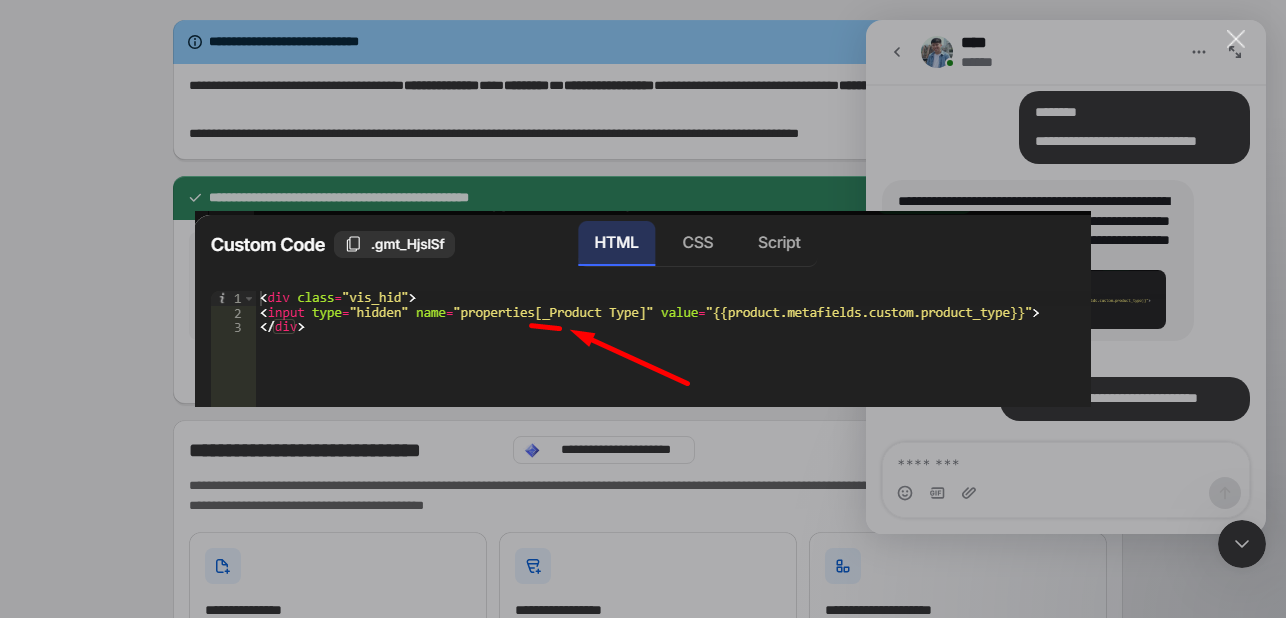 click at bounding box center [643, 309] 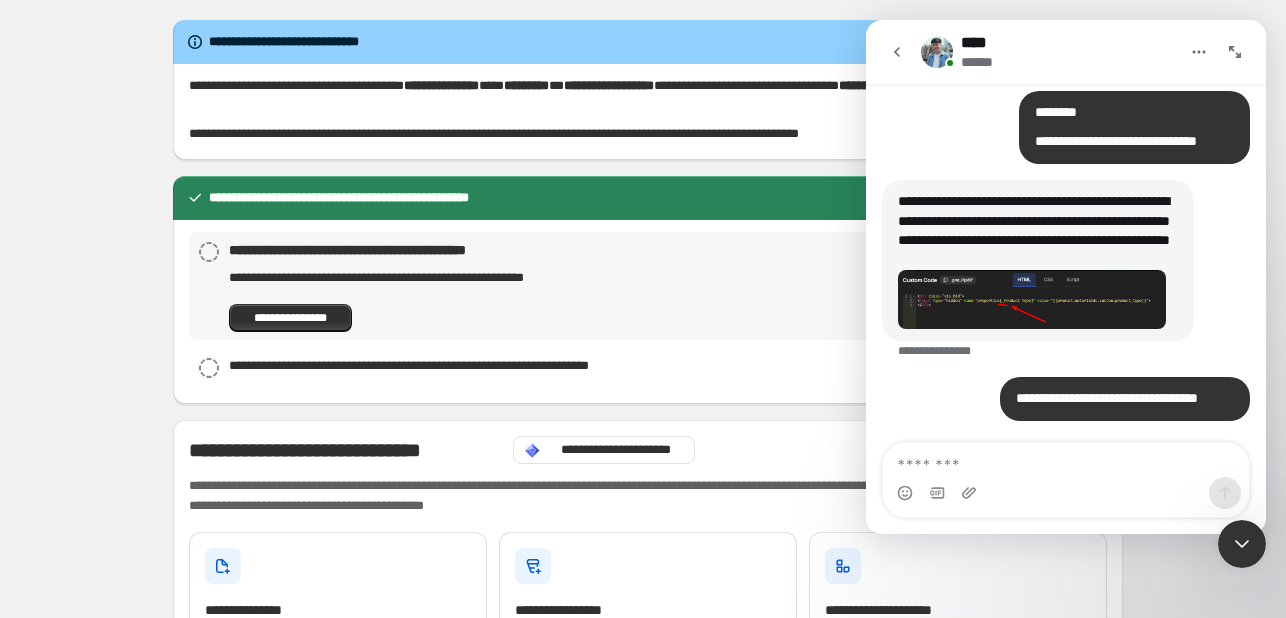 click at bounding box center [1032, 299] 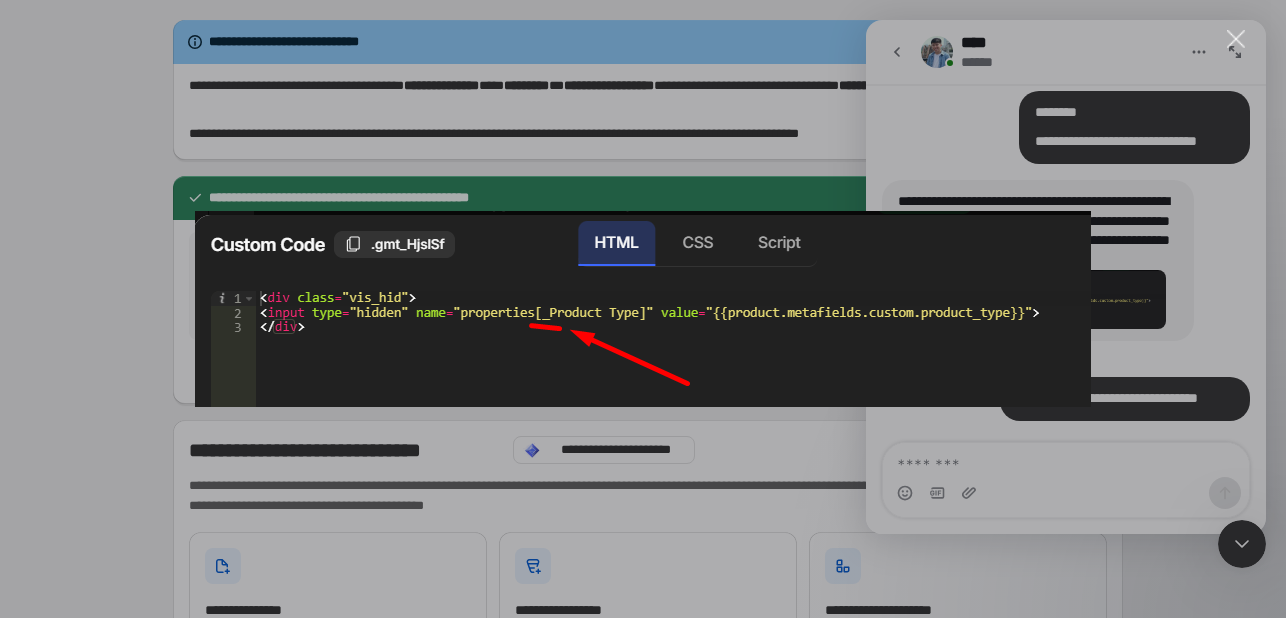 scroll, scrollTop: 0, scrollLeft: 0, axis: both 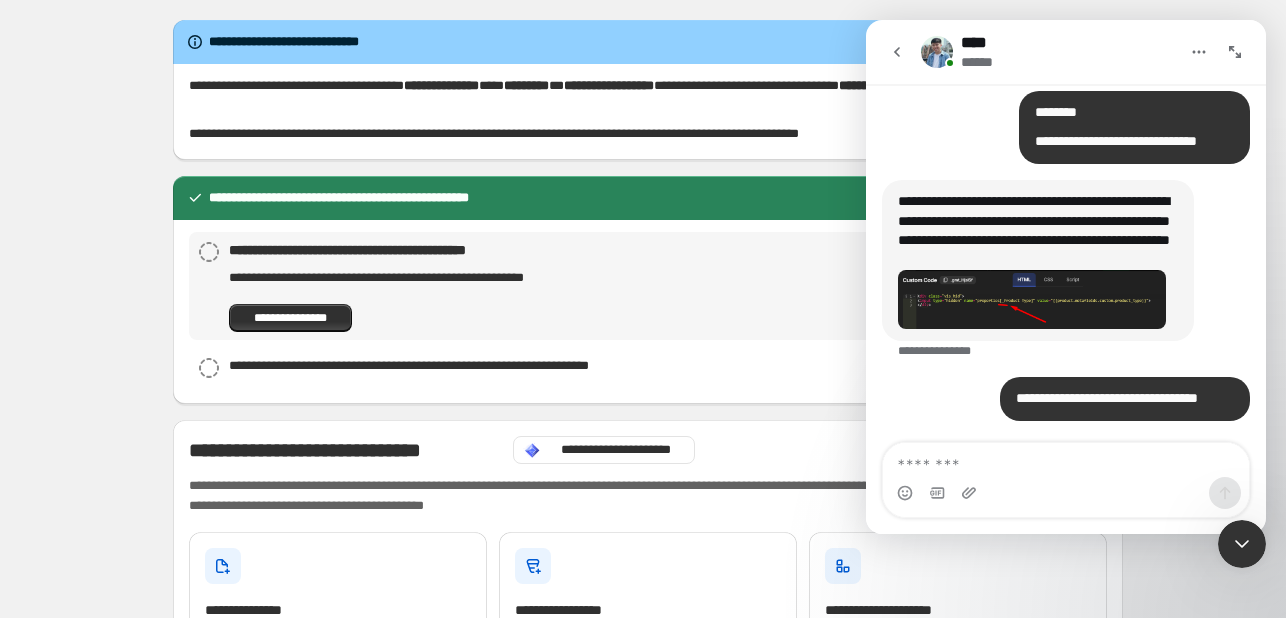 click at bounding box center (1032, 299) 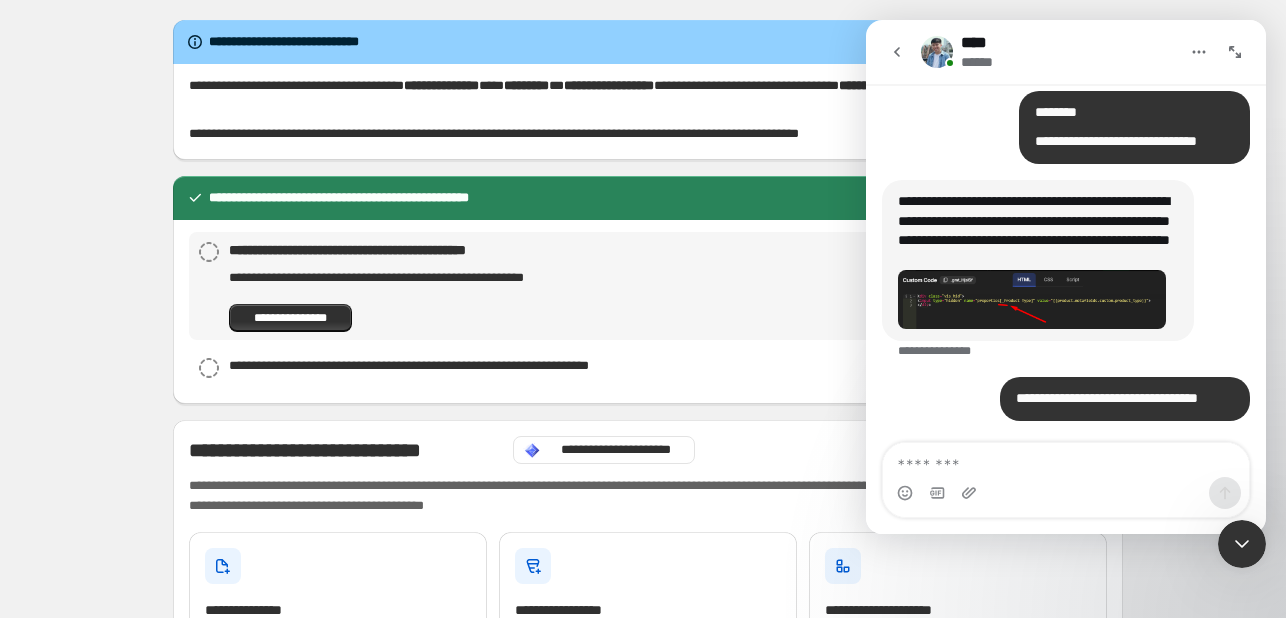 scroll, scrollTop: 0, scrollLeft: 0, axis: both 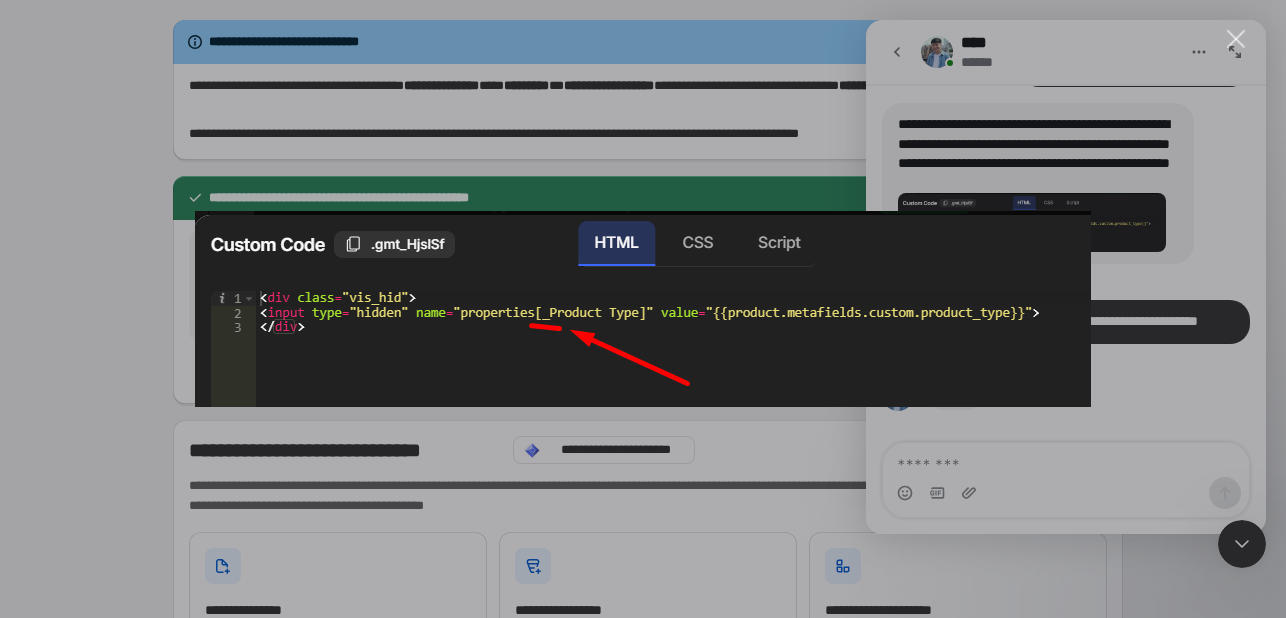 click at bounding box center (643, 309) 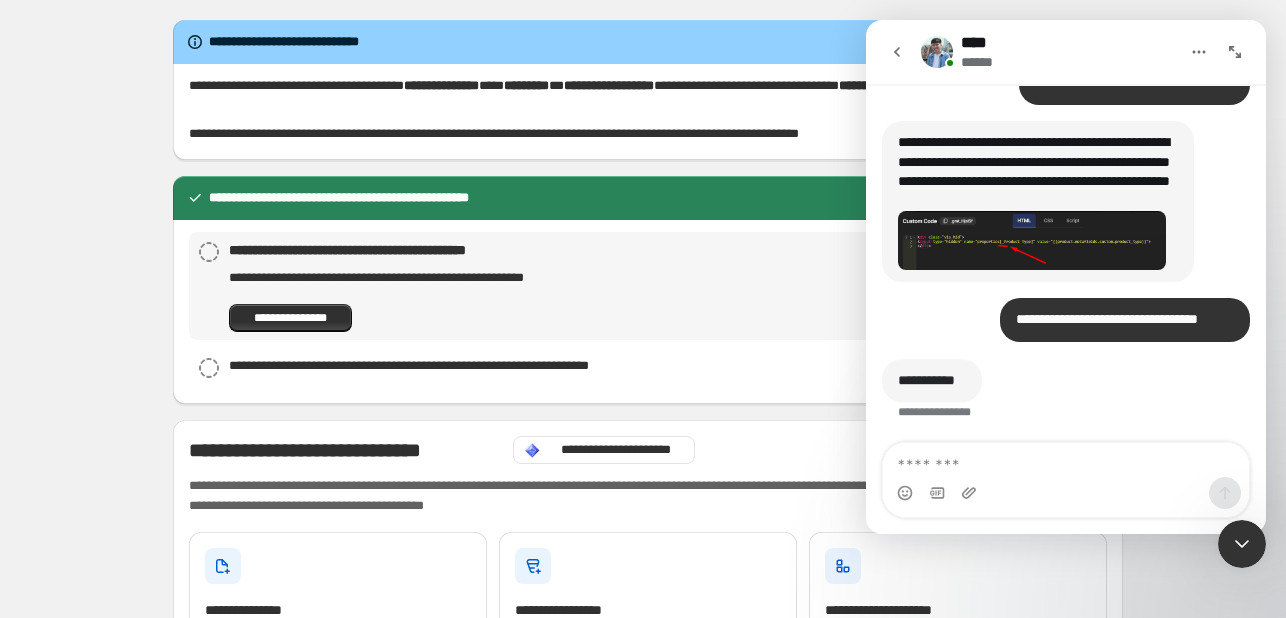scroll, scrollTop: 6217, scrollLeft: 0, axis: vertical 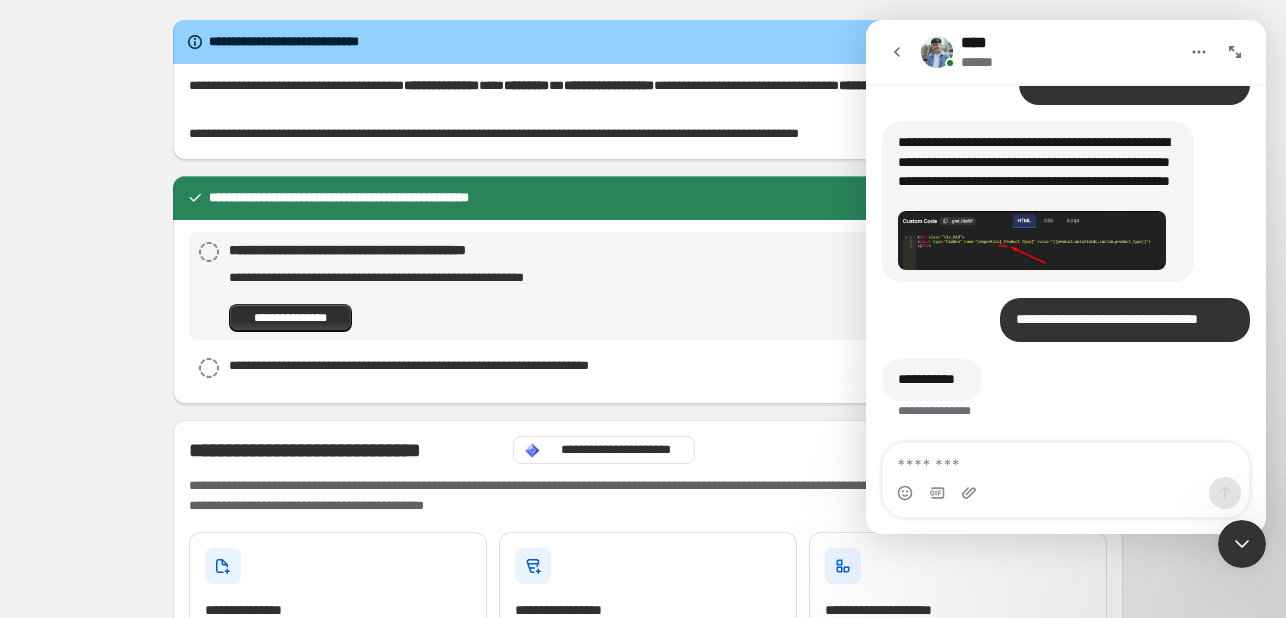 click at bounding box center (1032, 240) 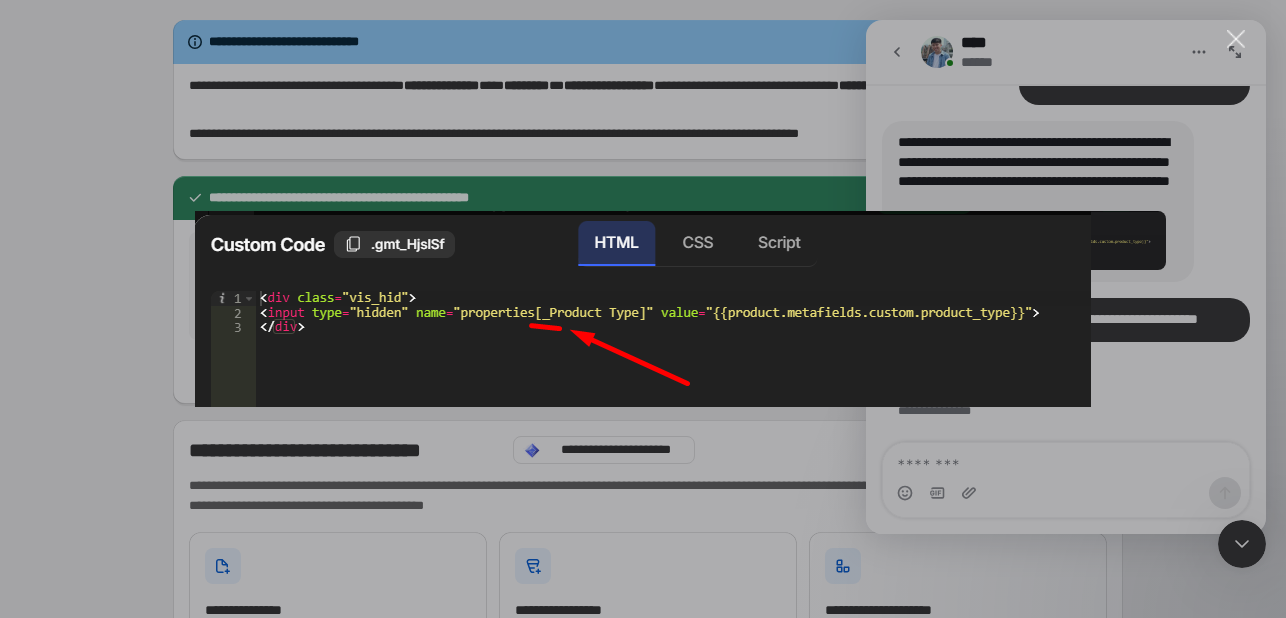 scroll, scrollTop: 0, scrollLeft: 0, axis: both 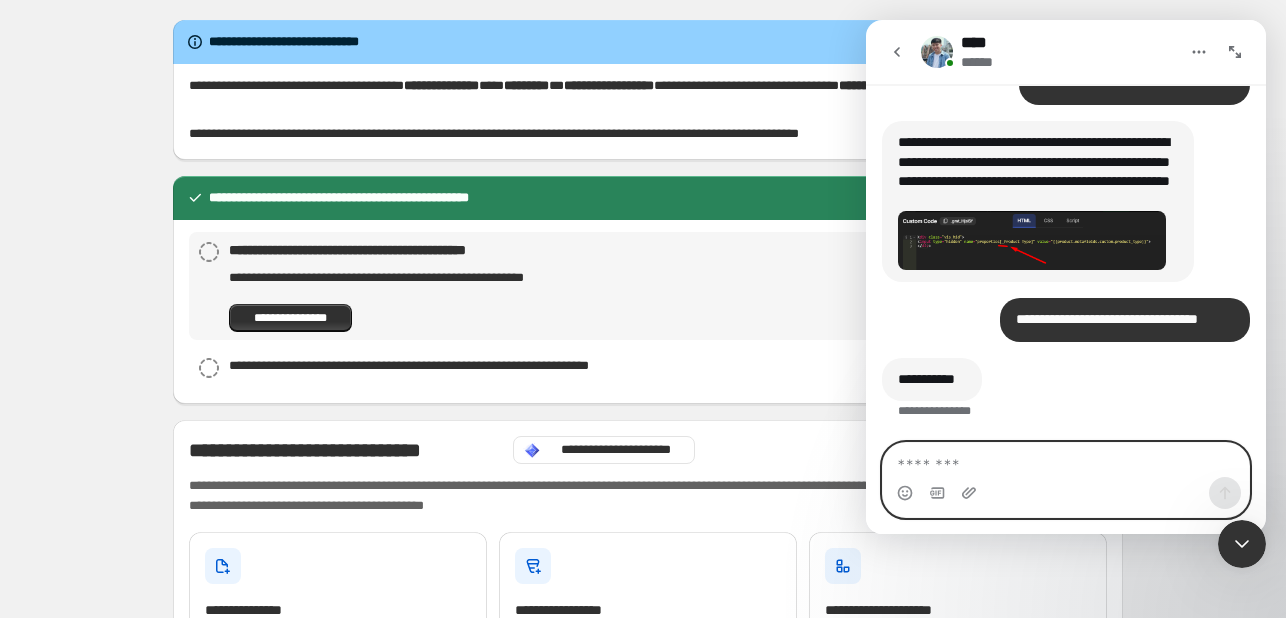 click at bounding box center [1066, 460] 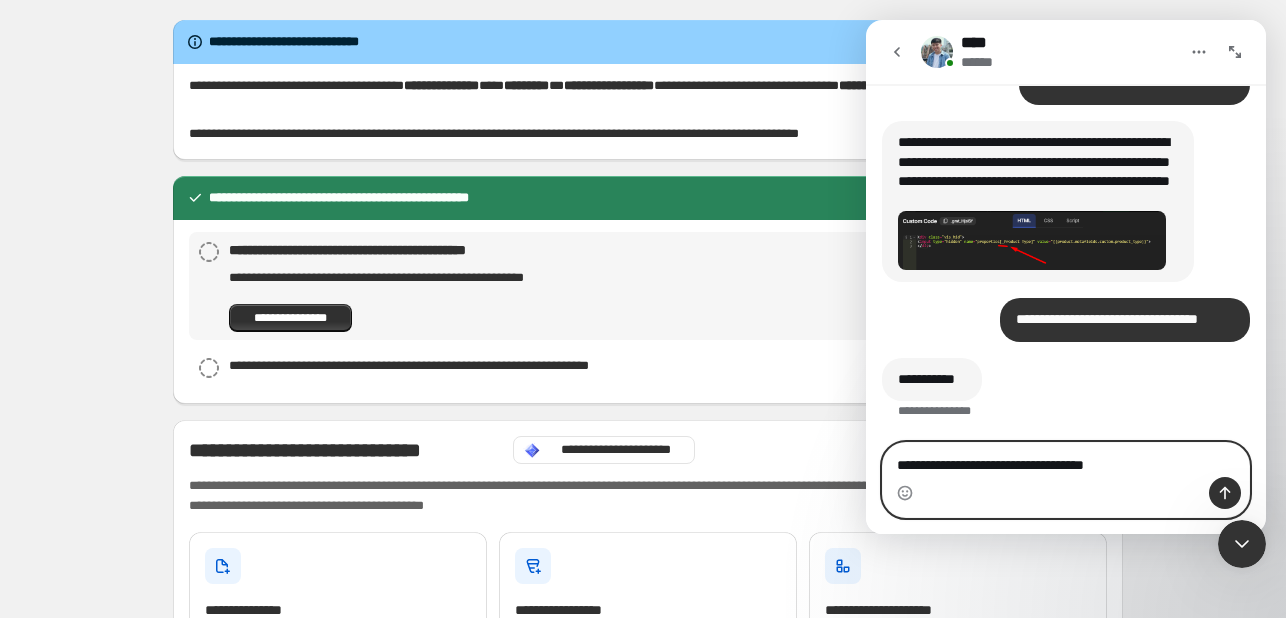 type on "**********" 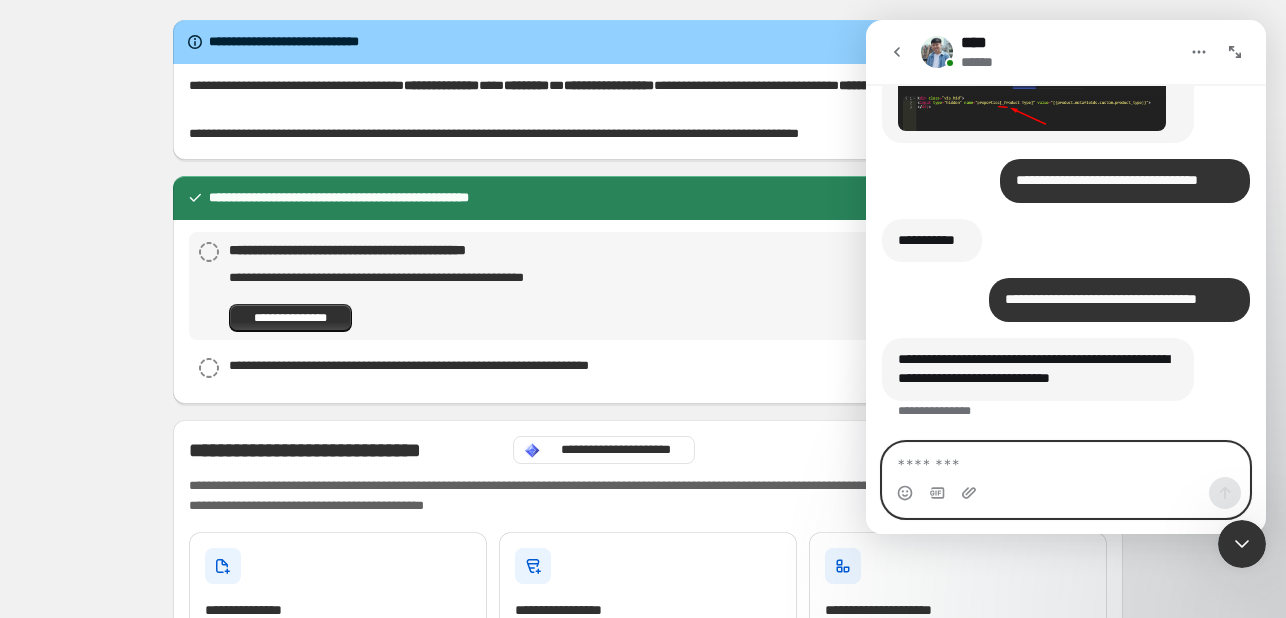 scroll, scrollTop: 6356, scrollLeft: 0, axis: vertical 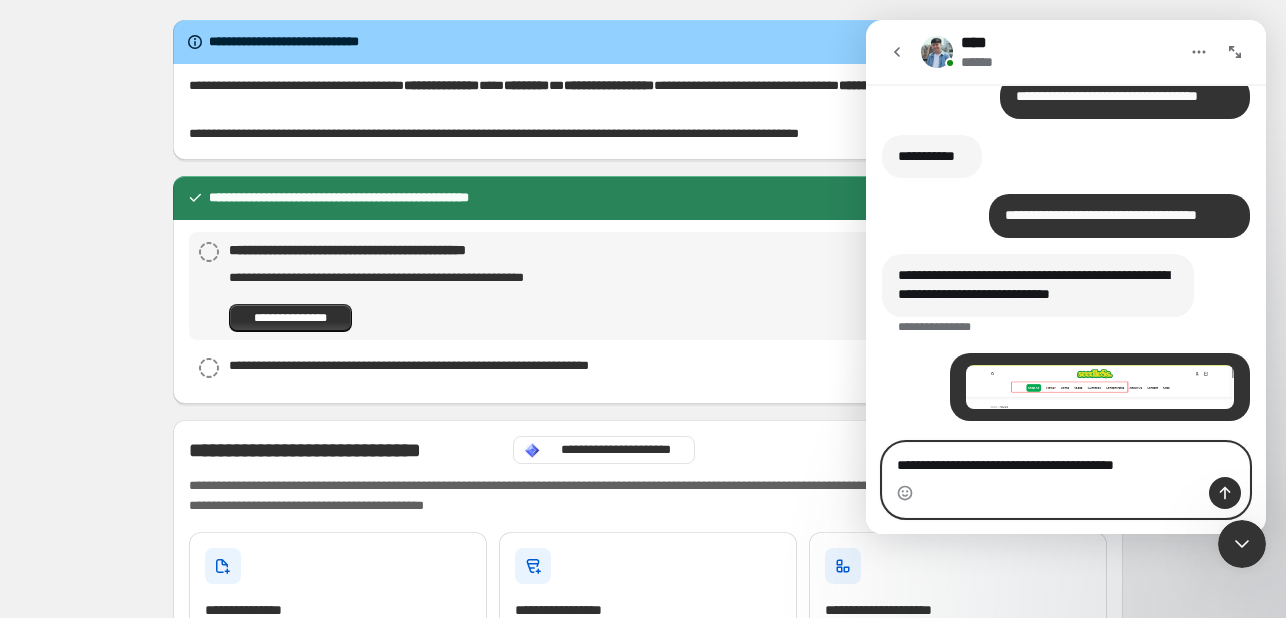 type on "**********" 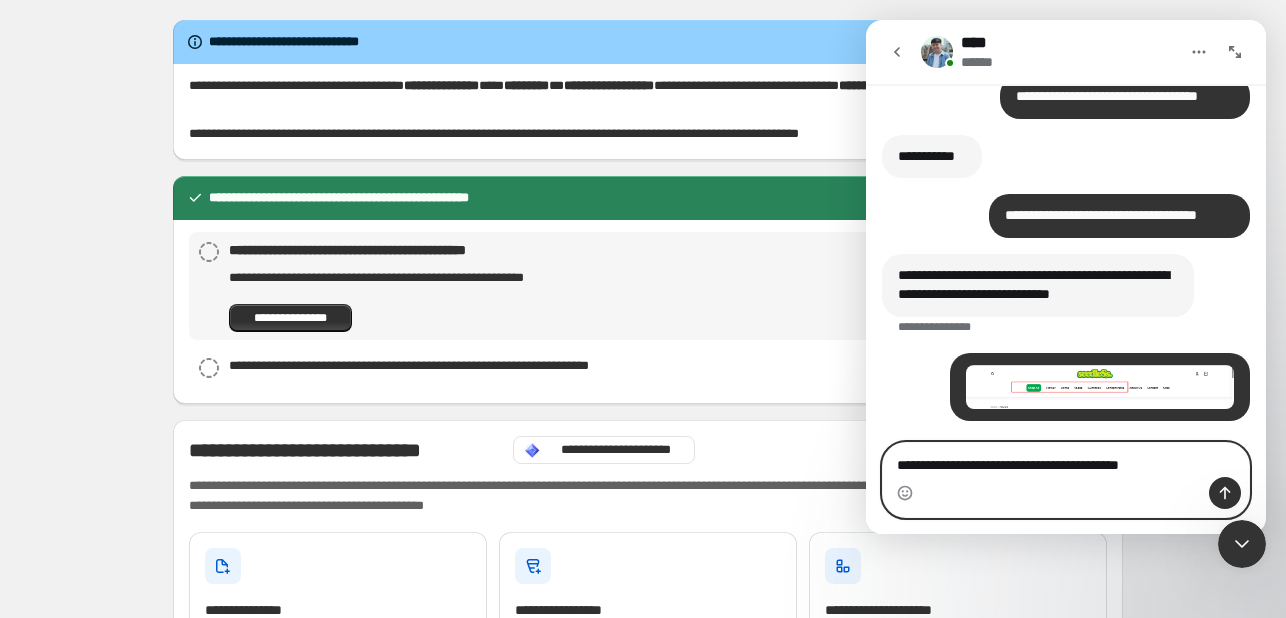 type 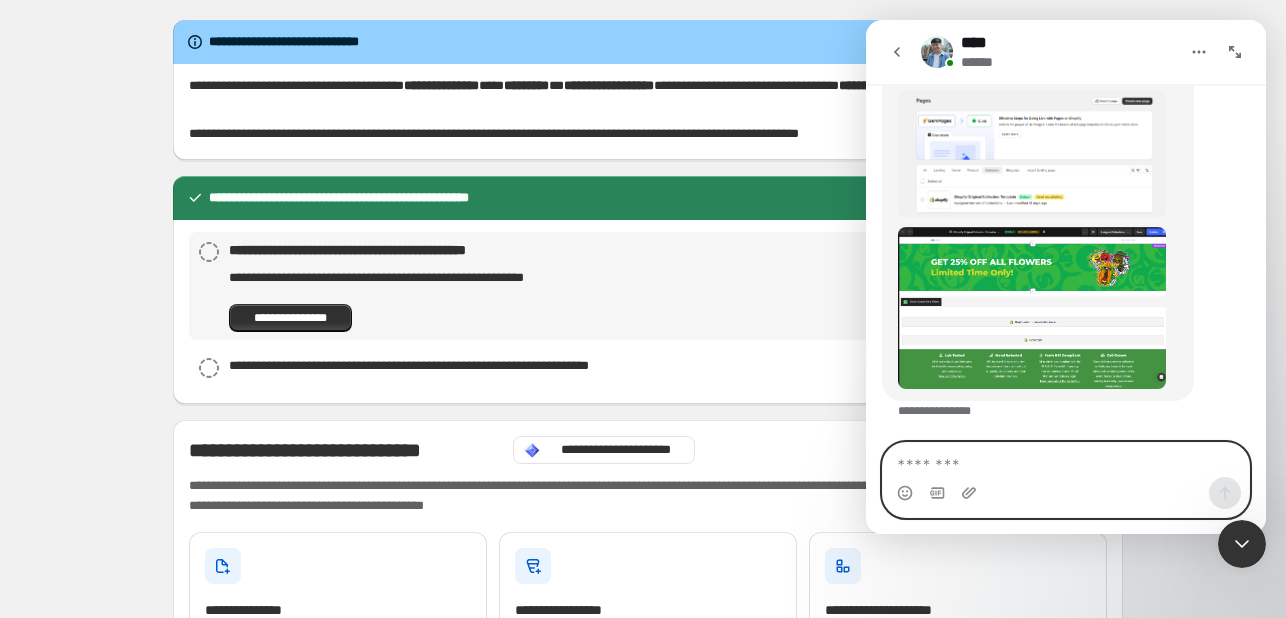 scroll, scrollTop: 6884, scrollLeft: 0, axis: vertical 